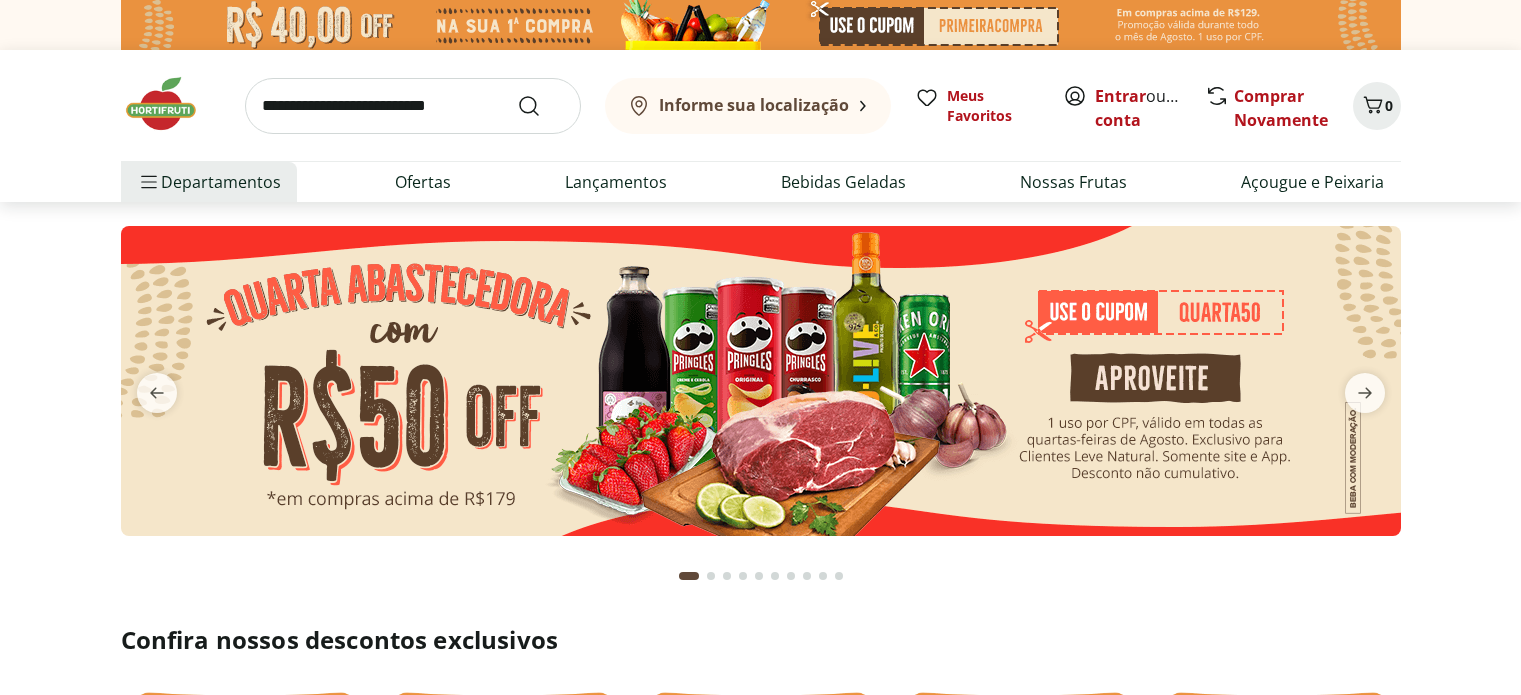 scroll, scrollTop: 0, scrollLeft: 0, axis: both 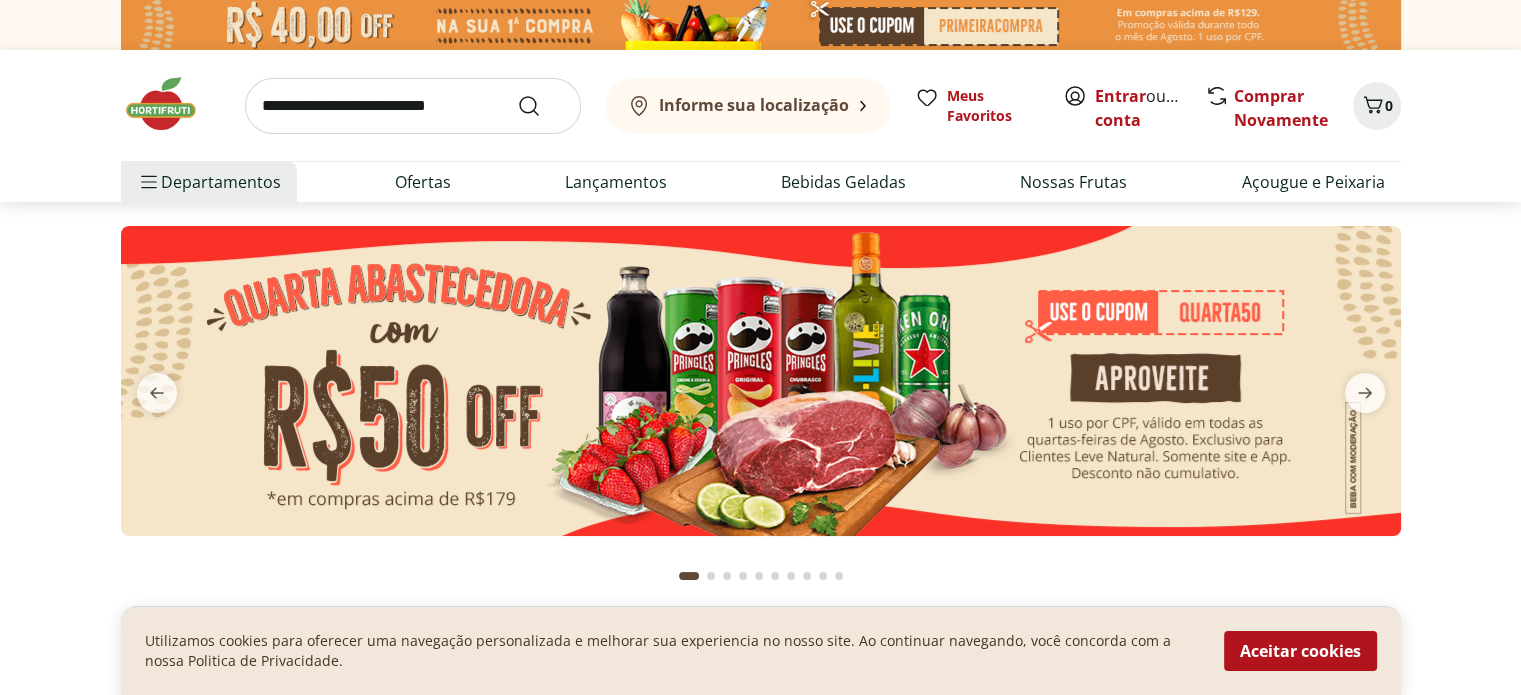 click at bounding box center (761, 381) 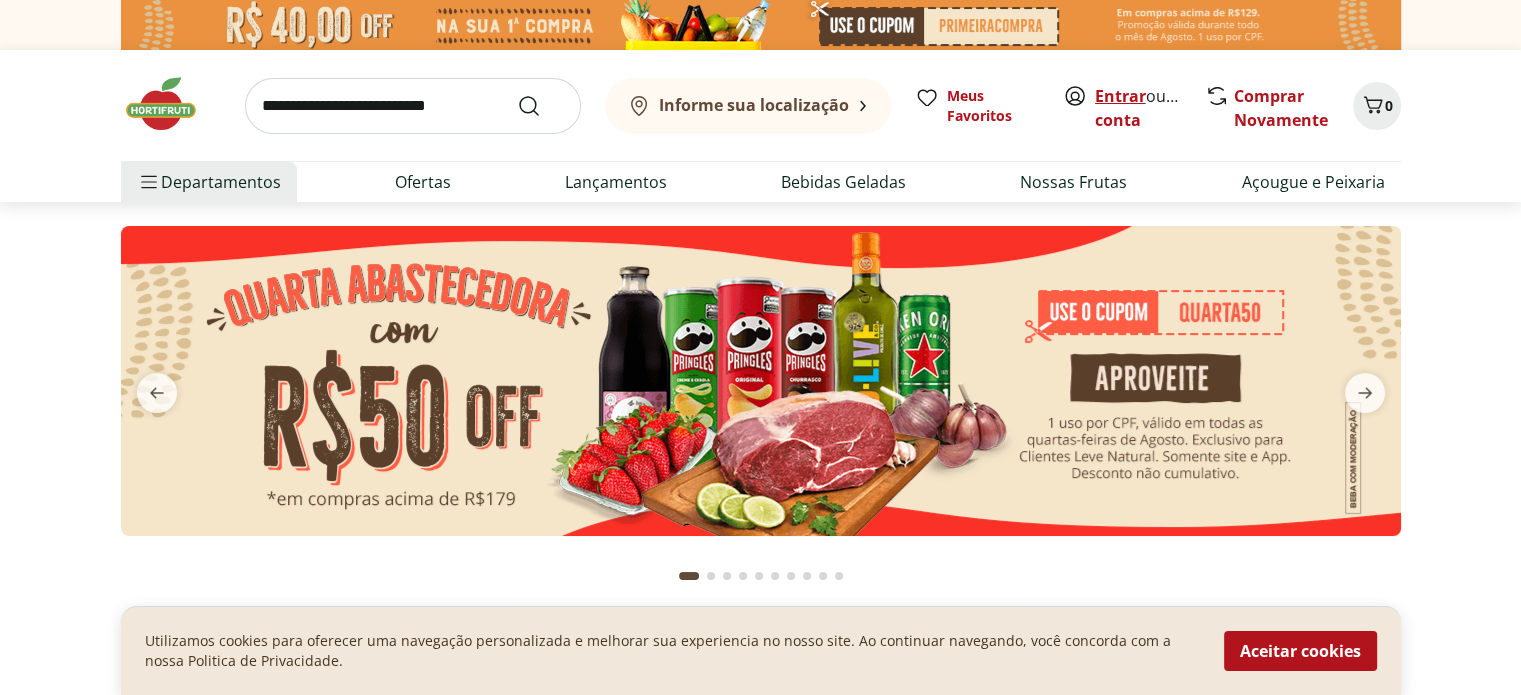 click on "Entrar" at bounding box center [1120, 96] 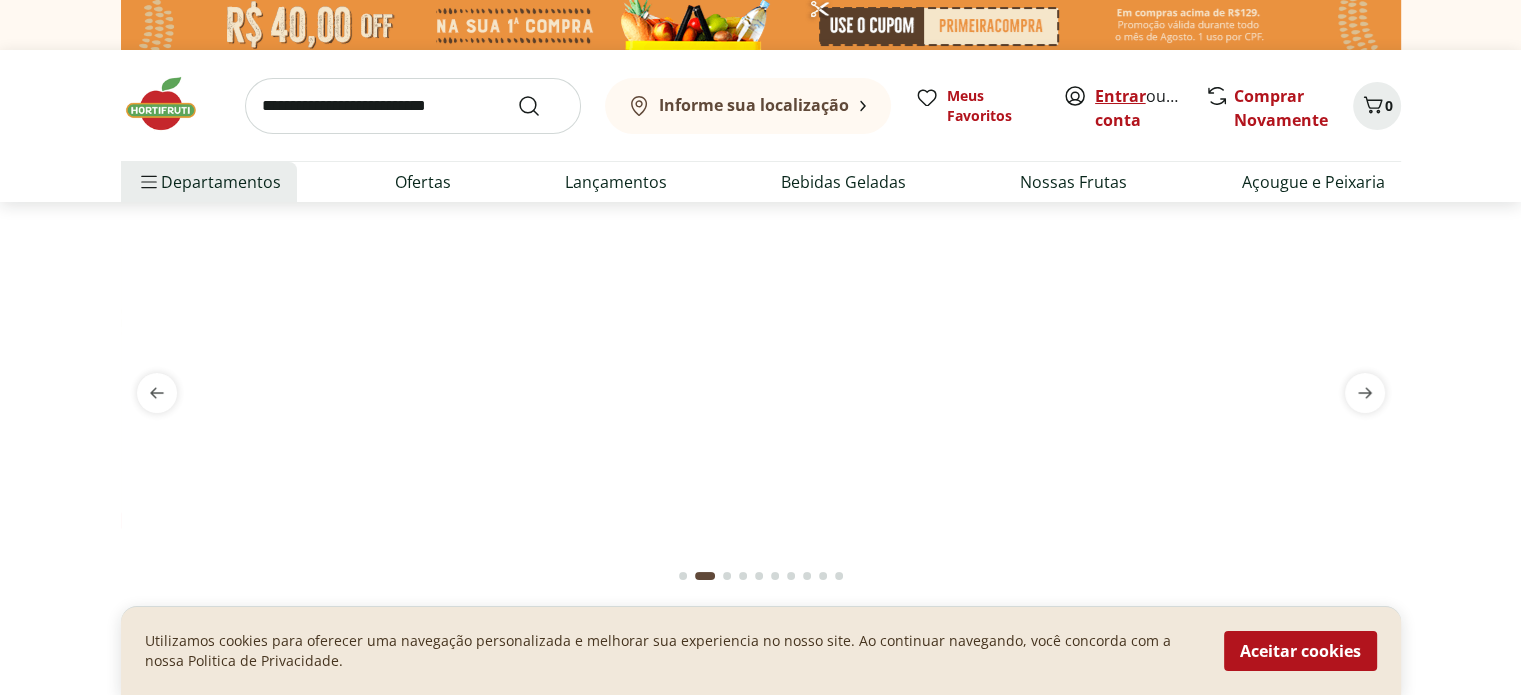 click on "Entrar" at bounding box center (1120, 96) 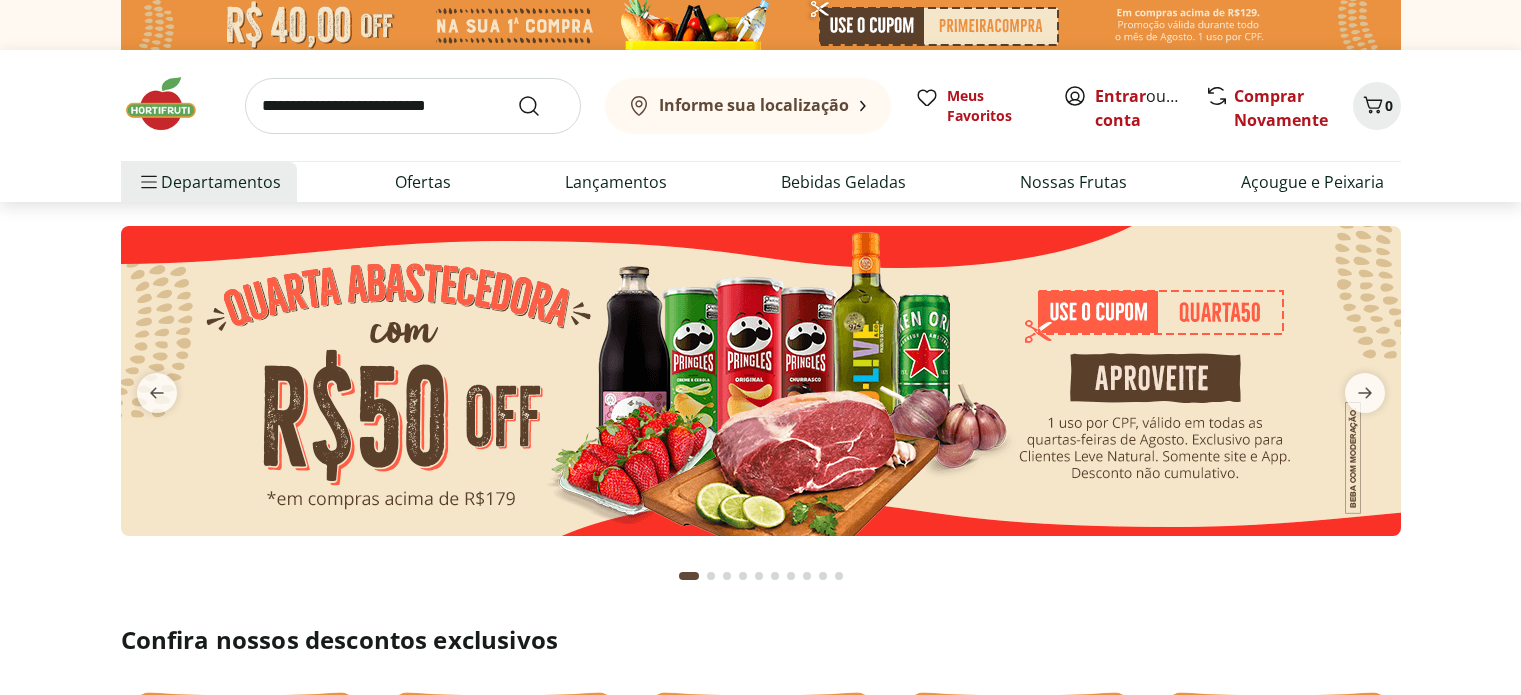scroll, scrollTop: 0, scrollLeft: 0, axis: both 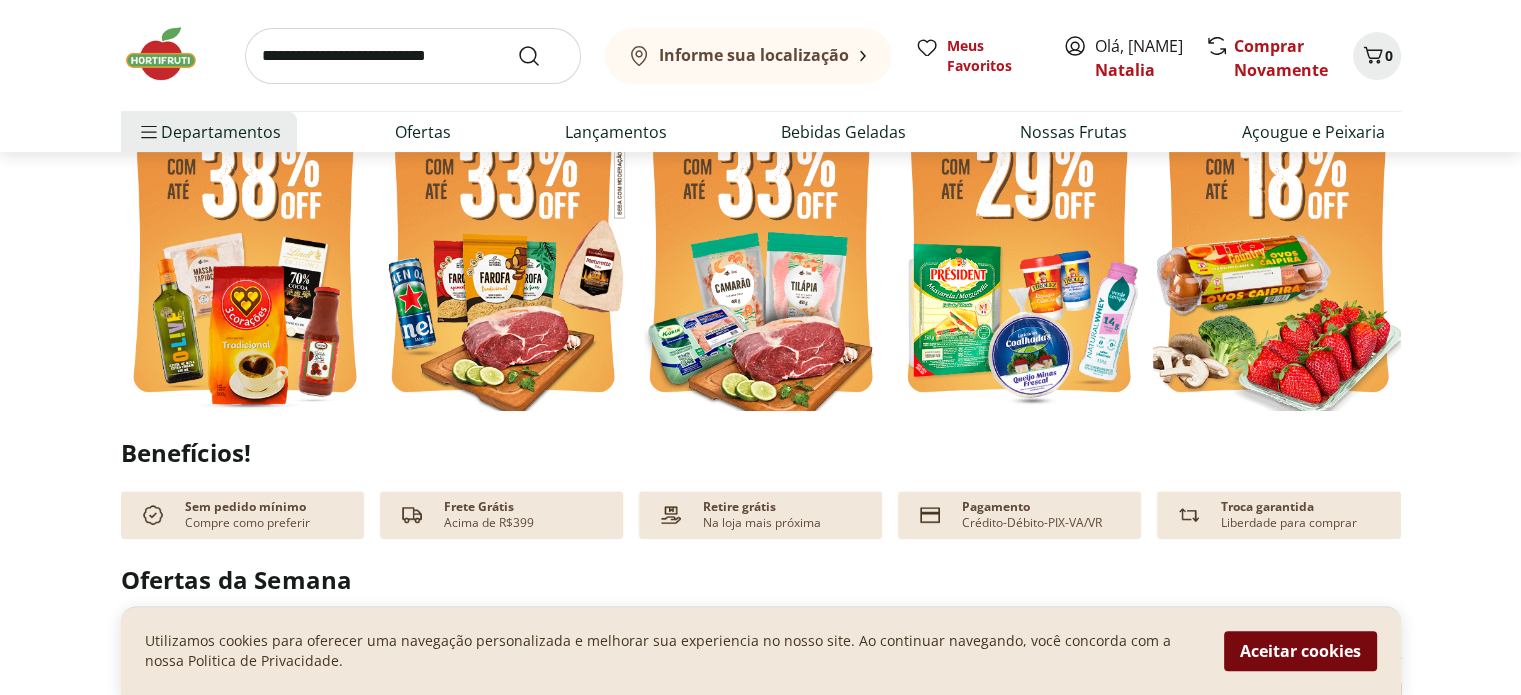 click on "Aceitar cookies" at bounding box center [1300, 651] 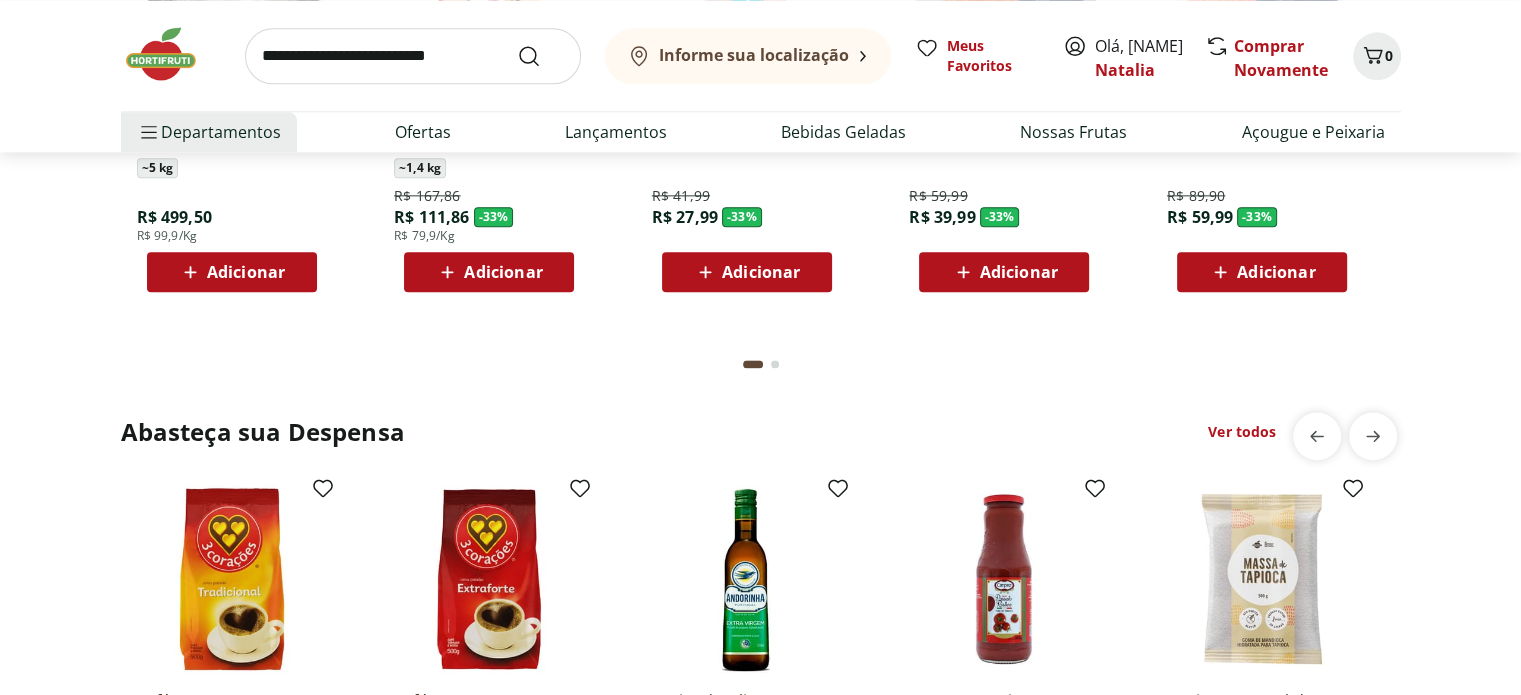 scroll, scrollTop: 2700, scrollLeft: 0, axis: vertical 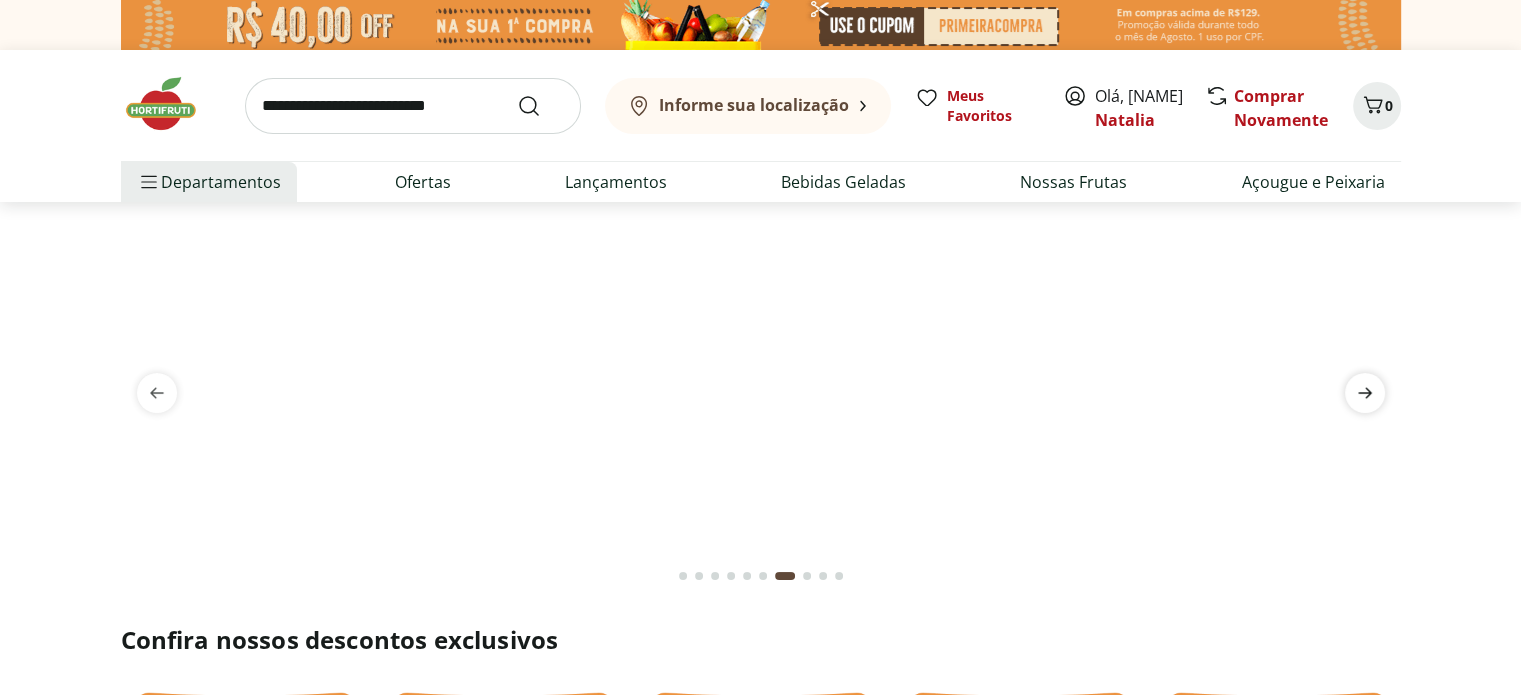 click 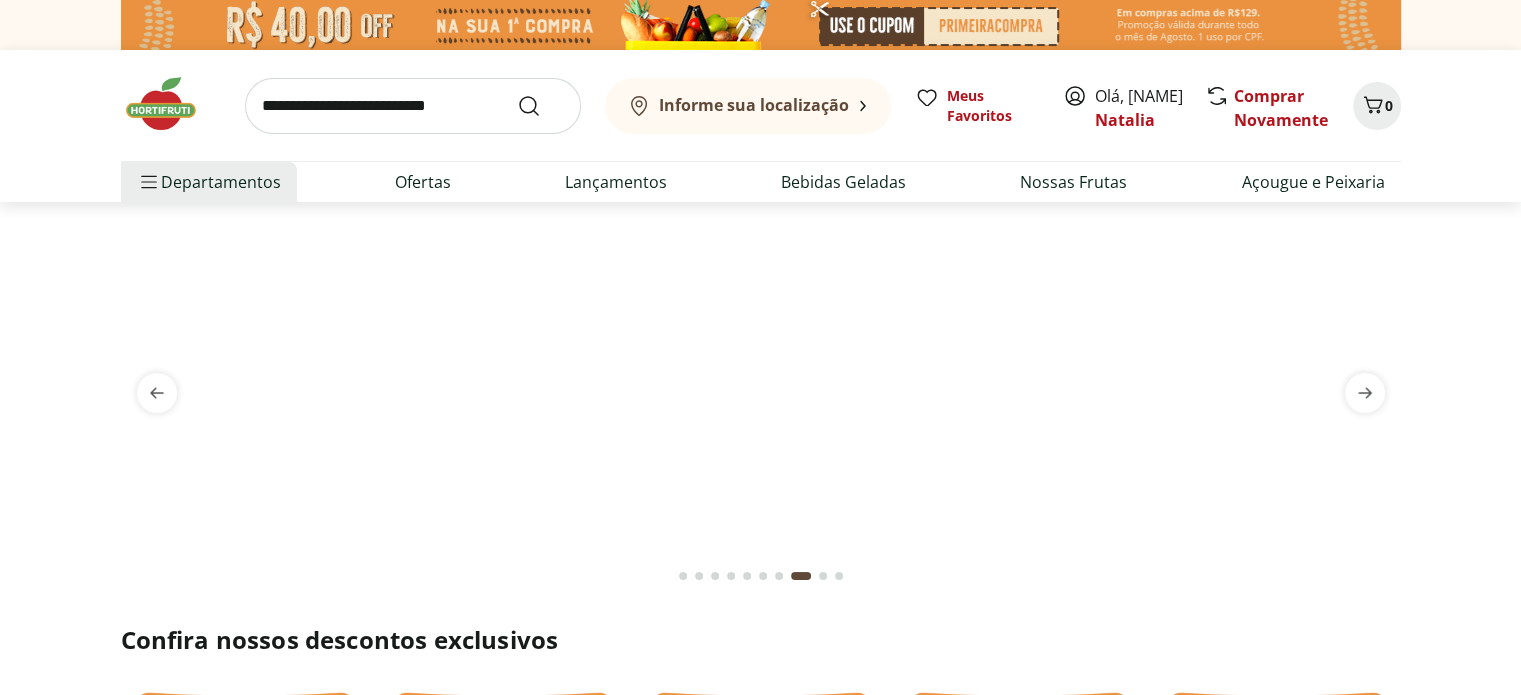 click at bounding box center [761, 226] 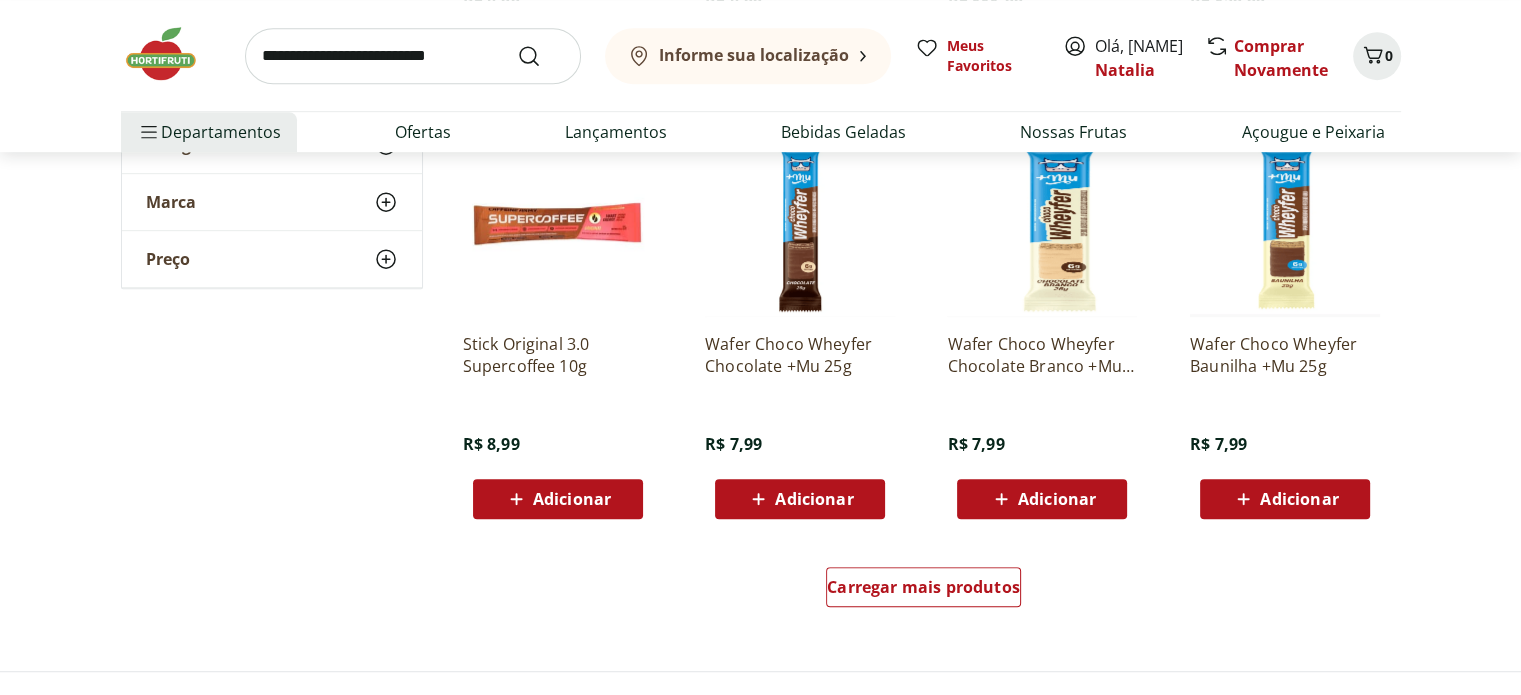scroll, scrollTop: 1200, scrollLeft: 0, axis: vertical 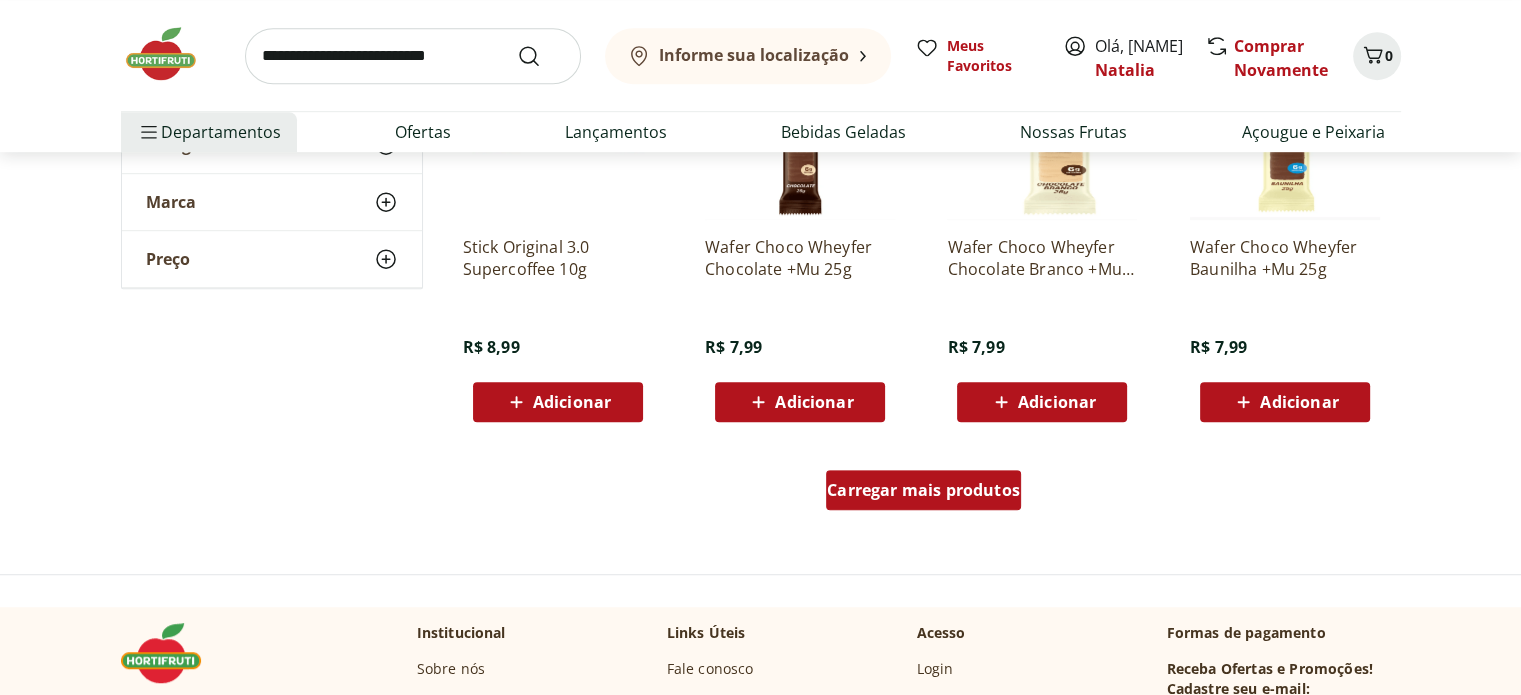 click on "Carregar mais produtos" at bounding box center [923, 494] 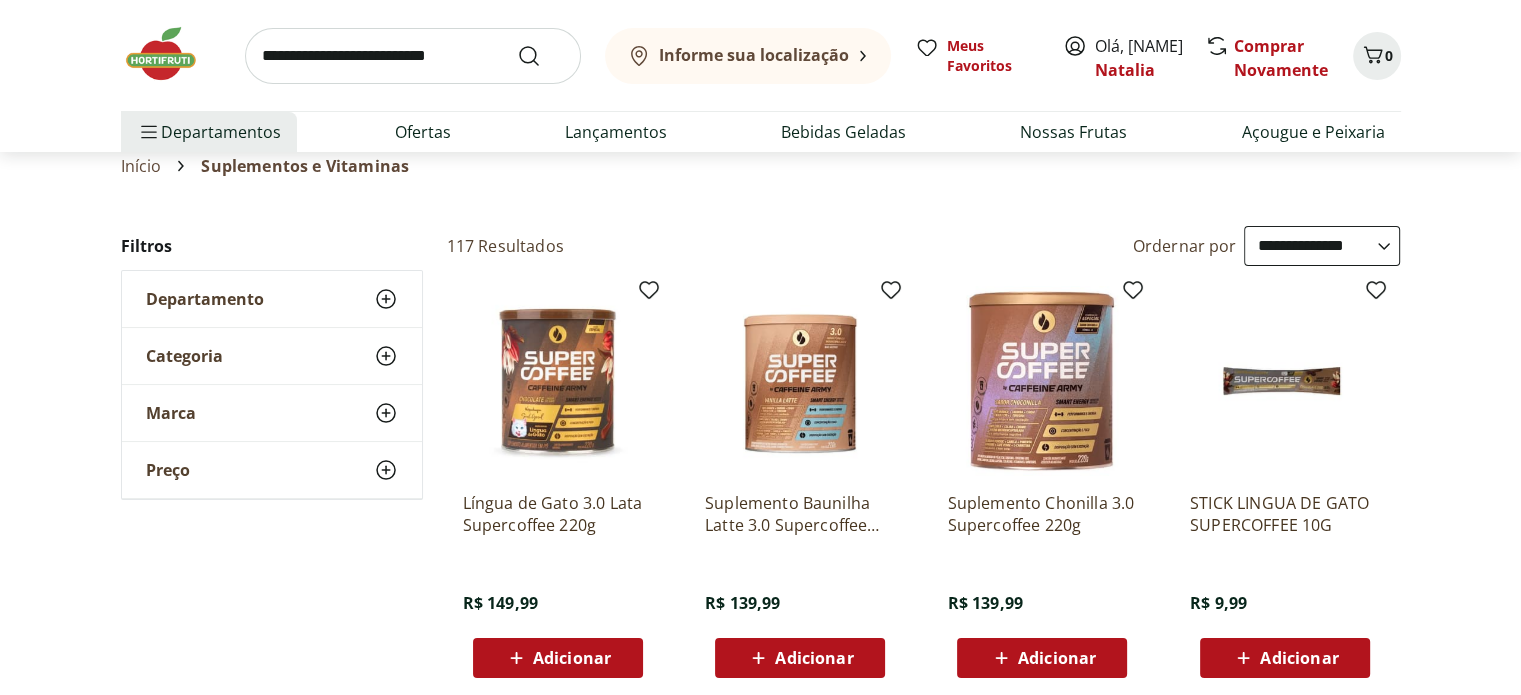scroll, scrollTop: 0, scrollLeft: 0, axis: both 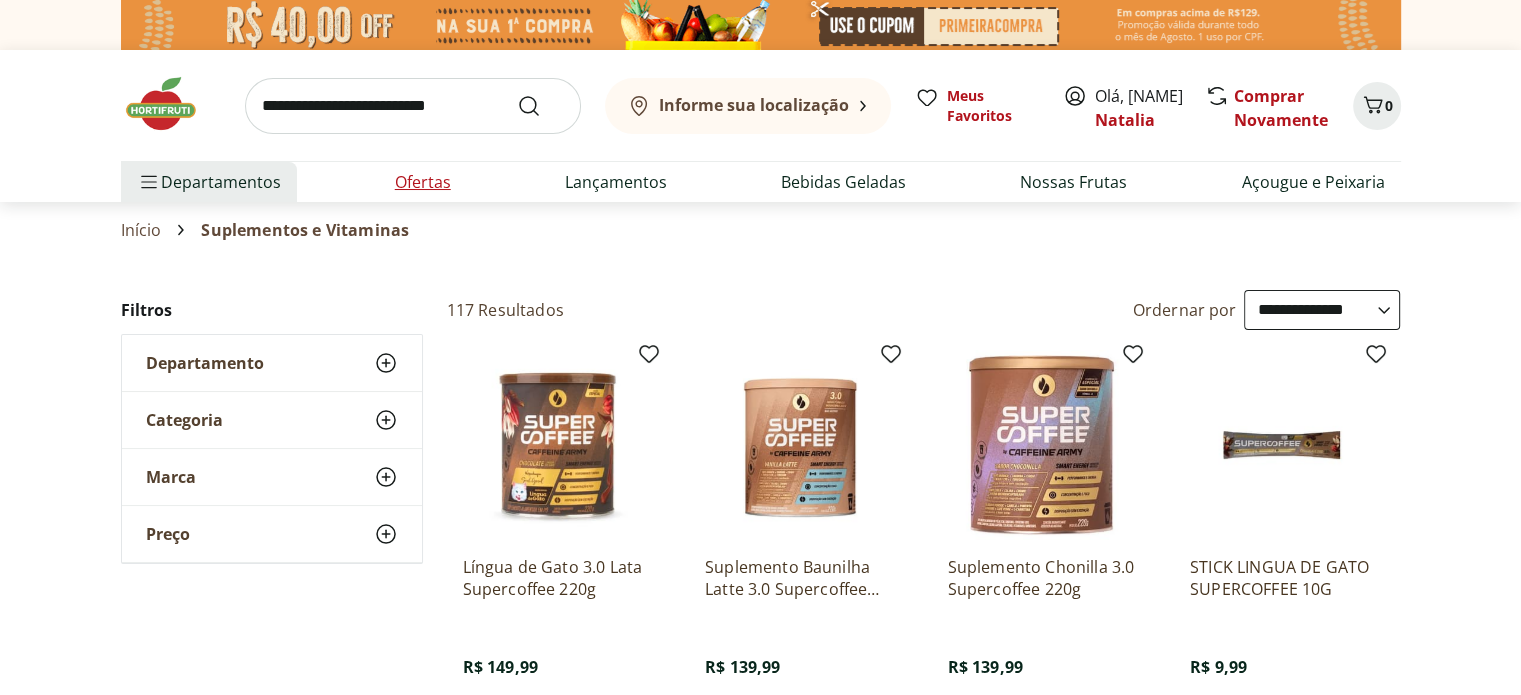 click on "Ofertas" at bounding box center [423, 182] 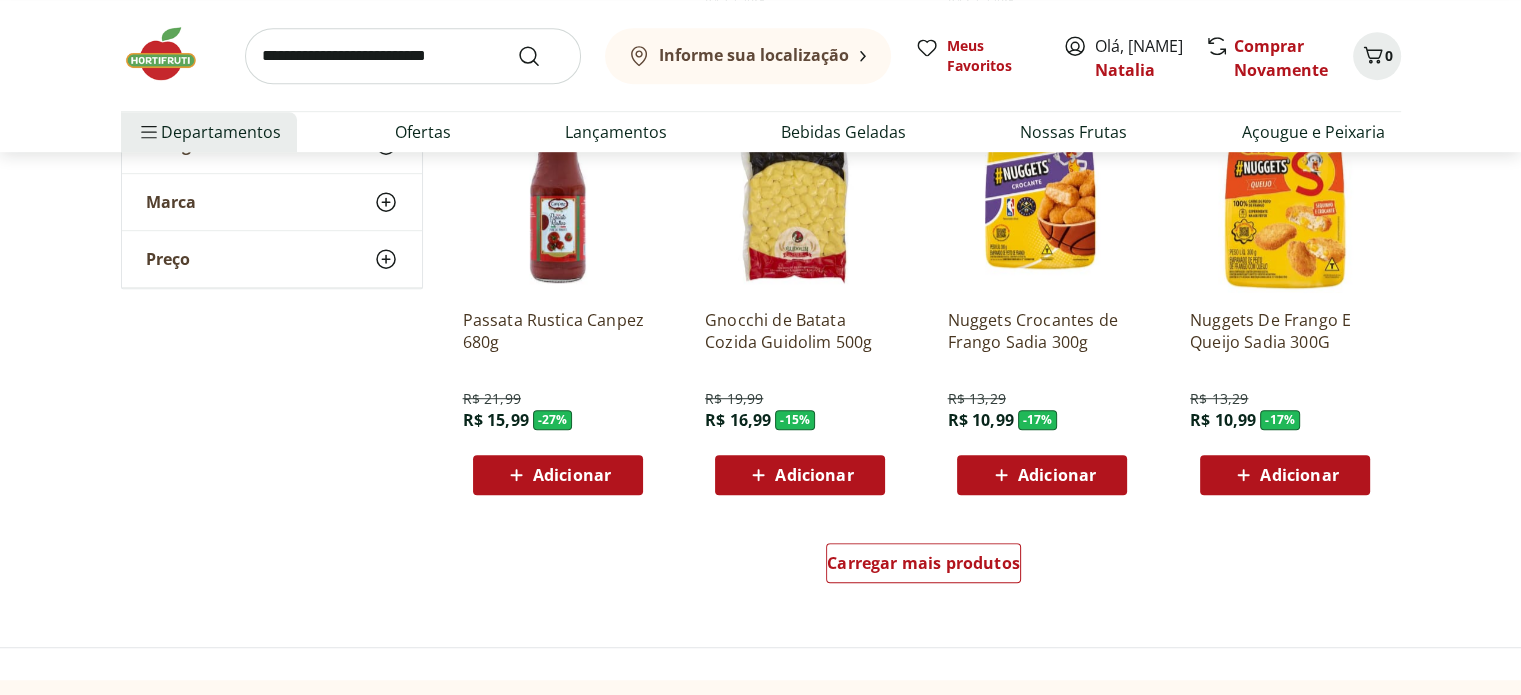 scroll, scrollTop: 1200, scrollLeft: 0, axis: vertical 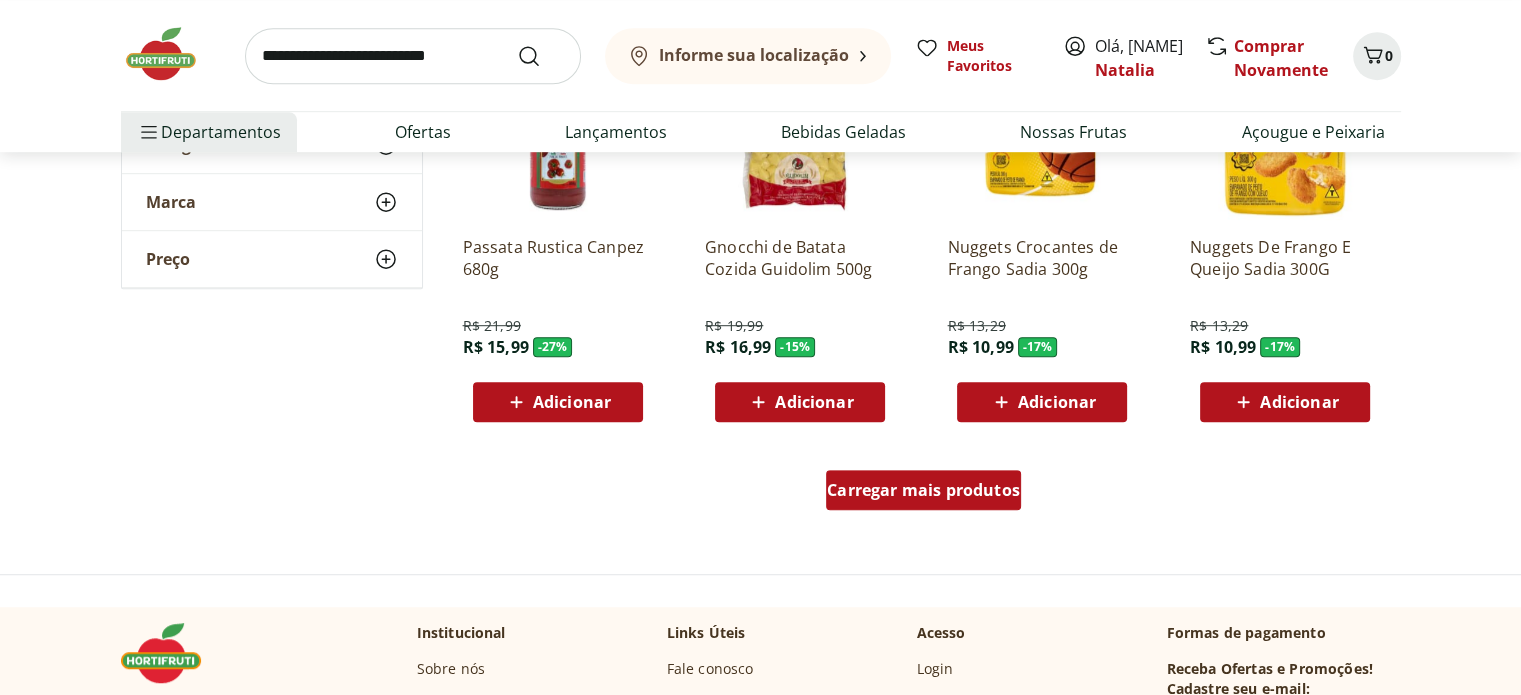 click on "Carregar mais produtos" at bounding box center [923, 490] 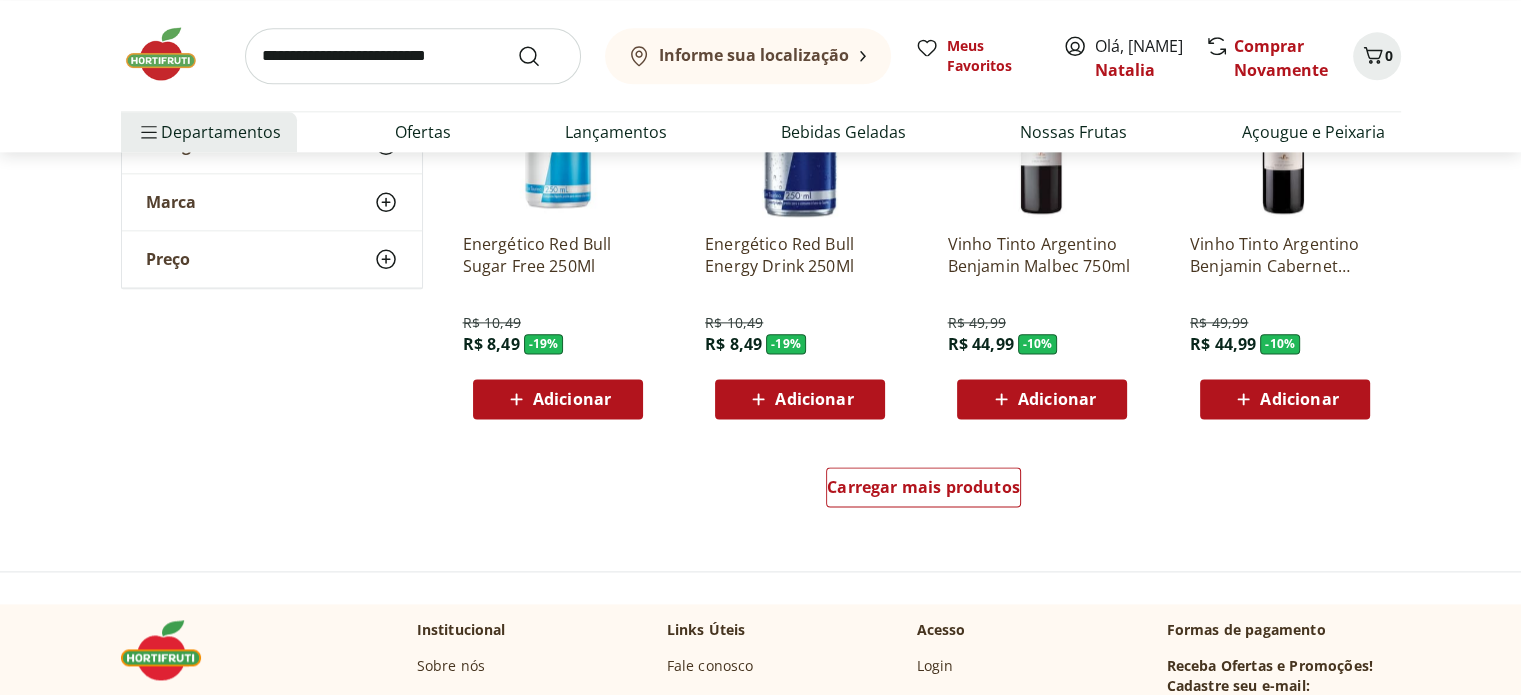 scroll, scrollTop: 2600, scrollLeft: 0, axis: vertical 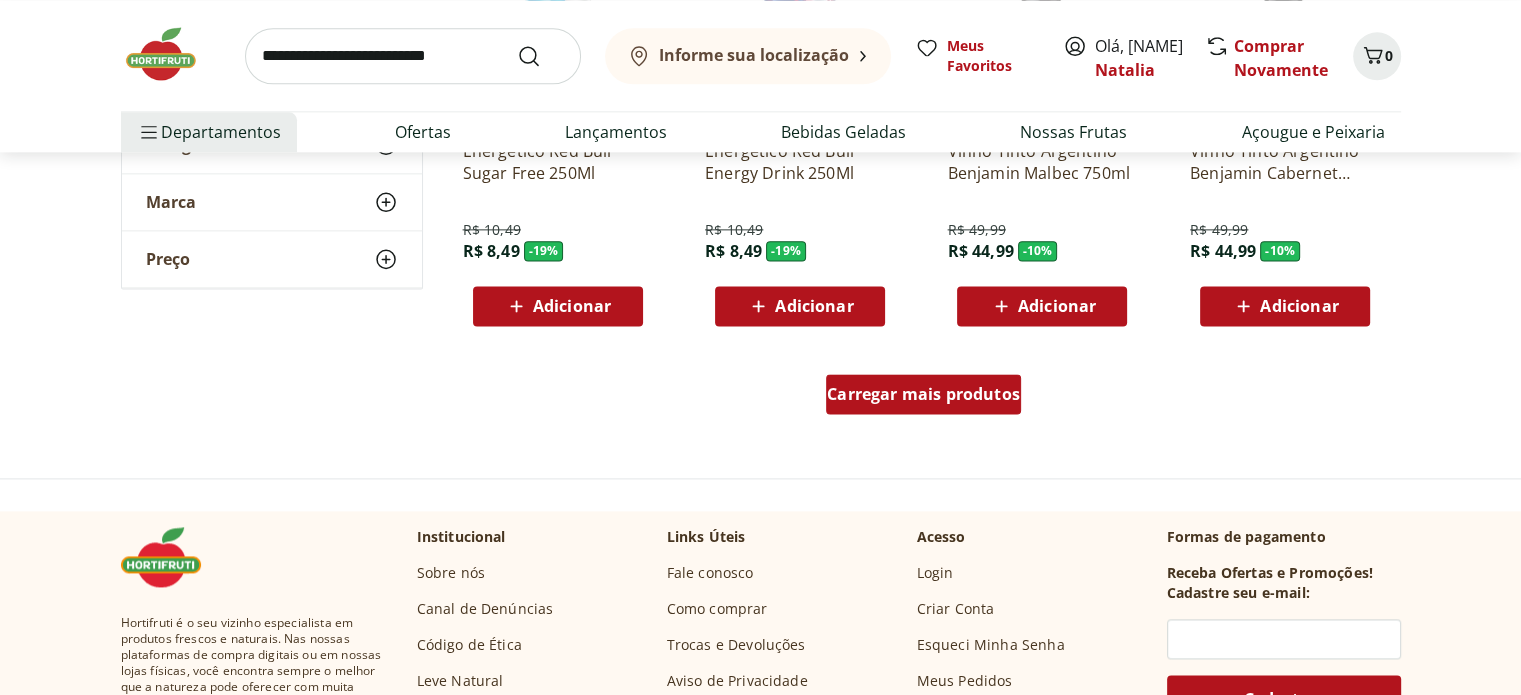 click on "Carregar mais produtos" at bounding box center [923, 394] 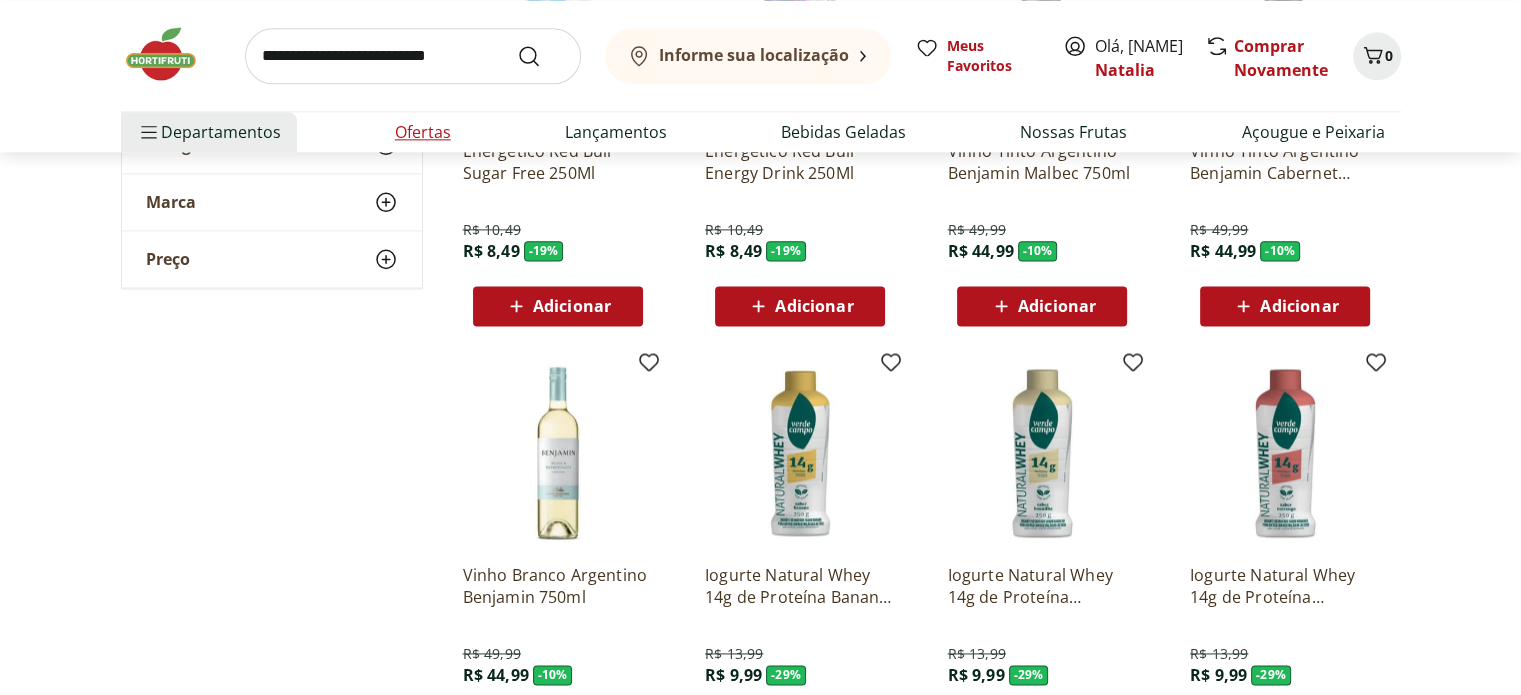 click on "Ofertas" at bounding box center [423, 132] 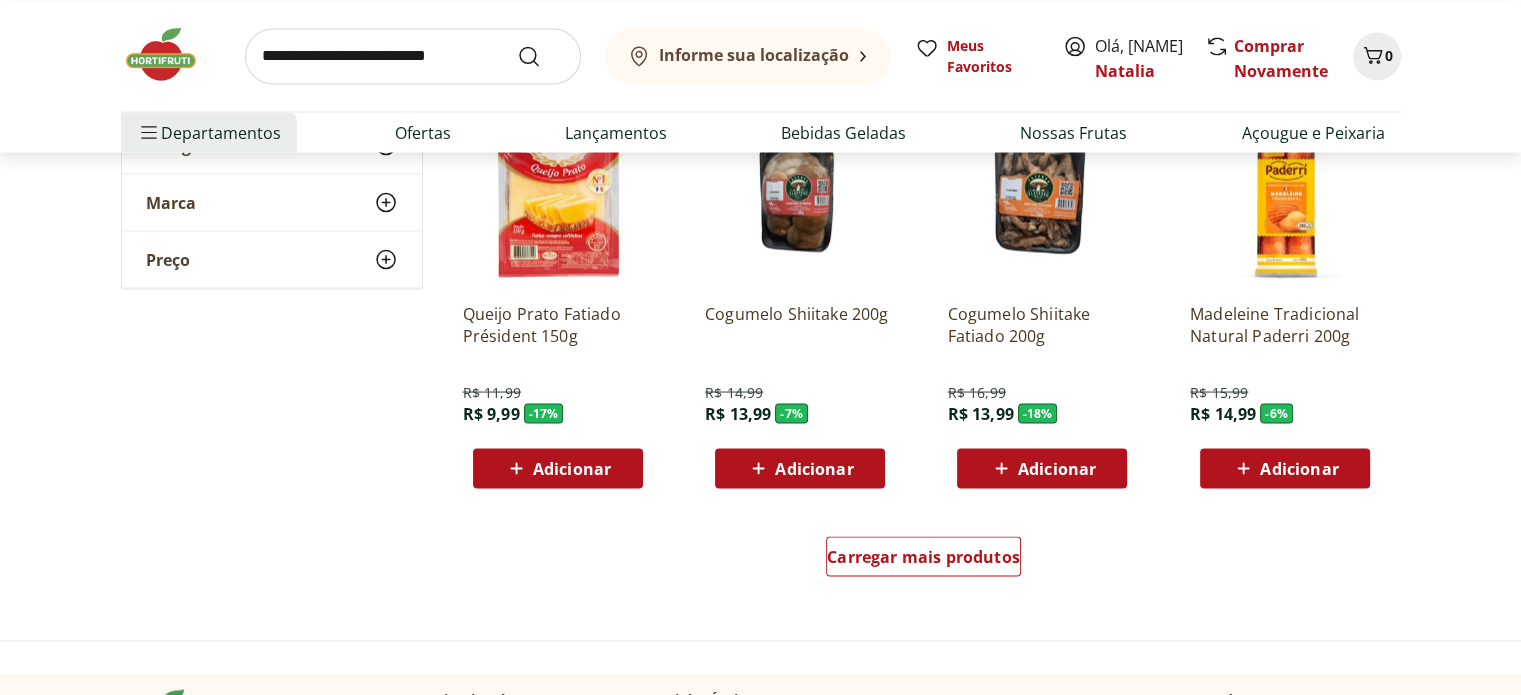 scroll, scrollTop: 3900, scrollLeft: 0, axis: vertical 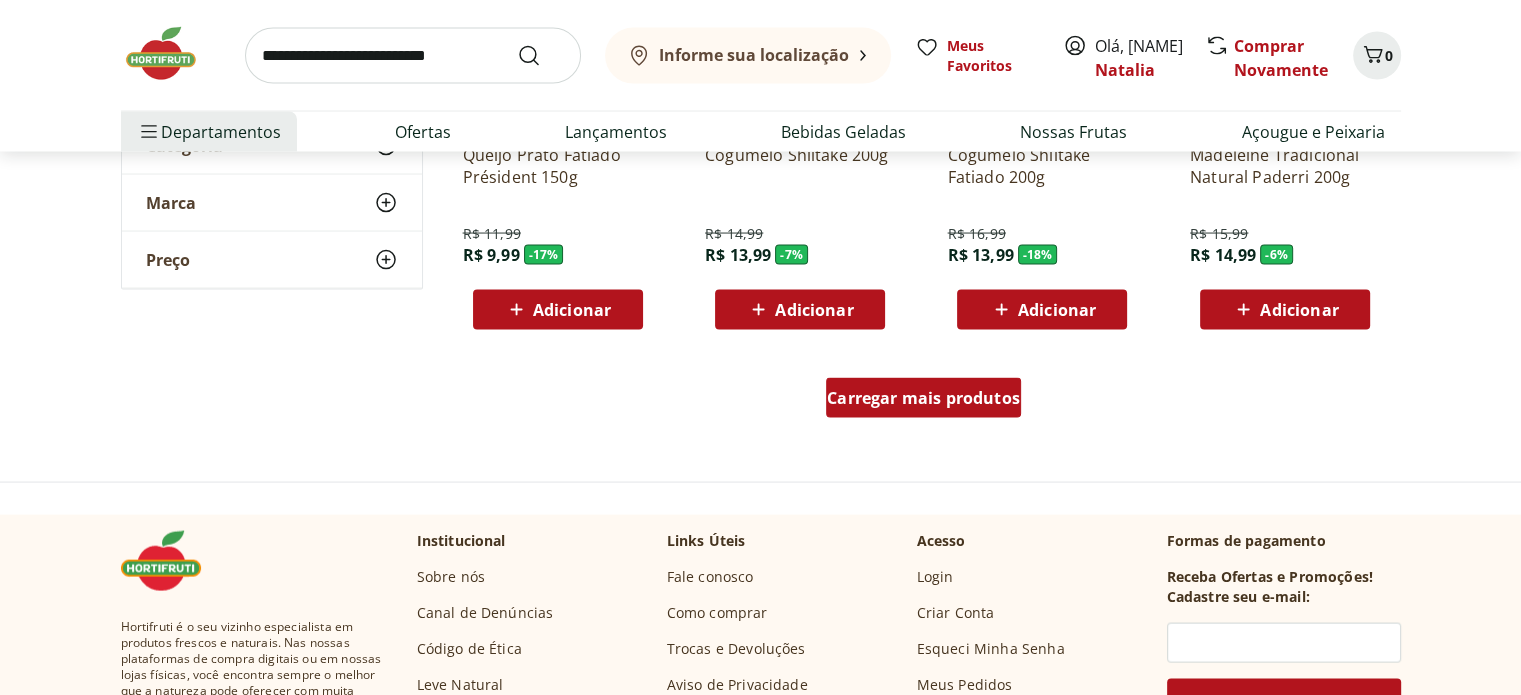click on "Carregar mais produtos" at bounding box center [923, 398] 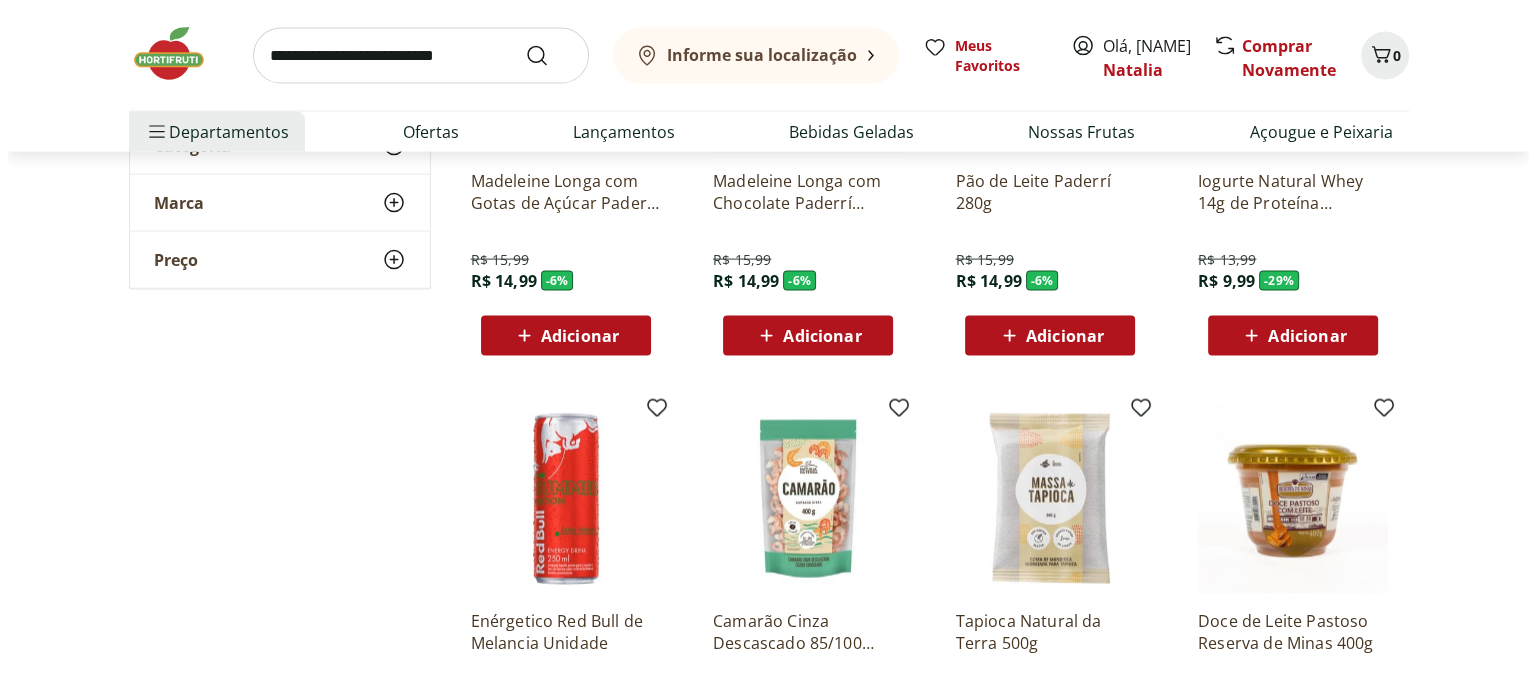 scroll, scrollTop: 4400, scrollLeft: 0, axis: vertical 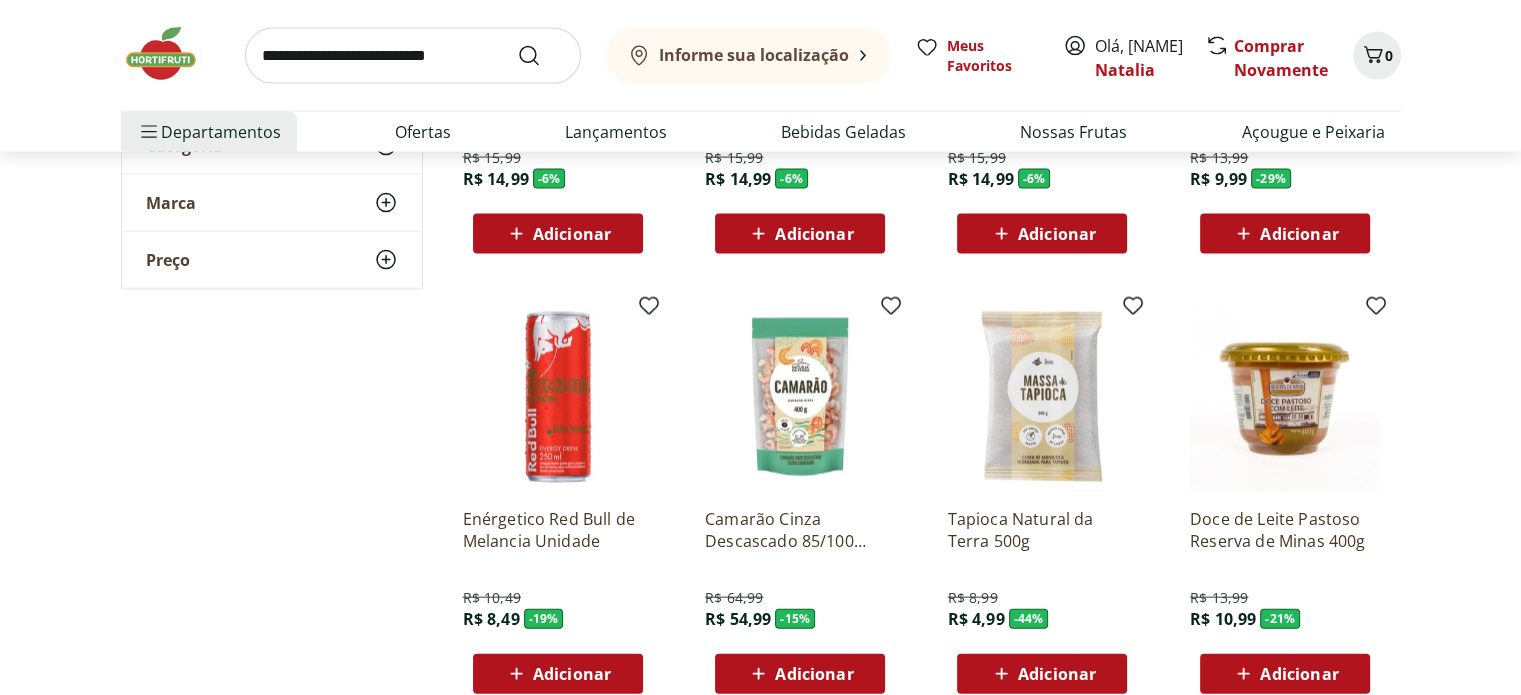 click on "Adicionar" at bounding box center [1057, 674] 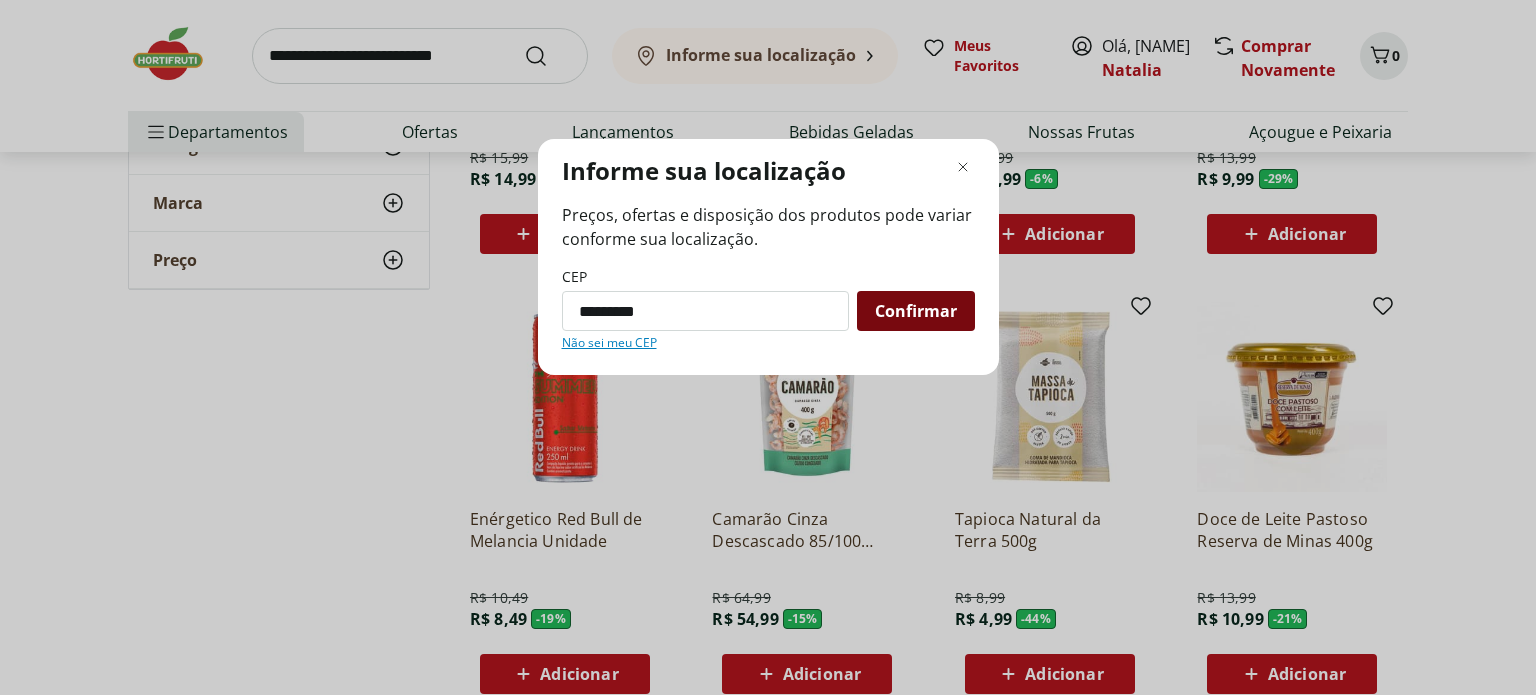 type on "*********" 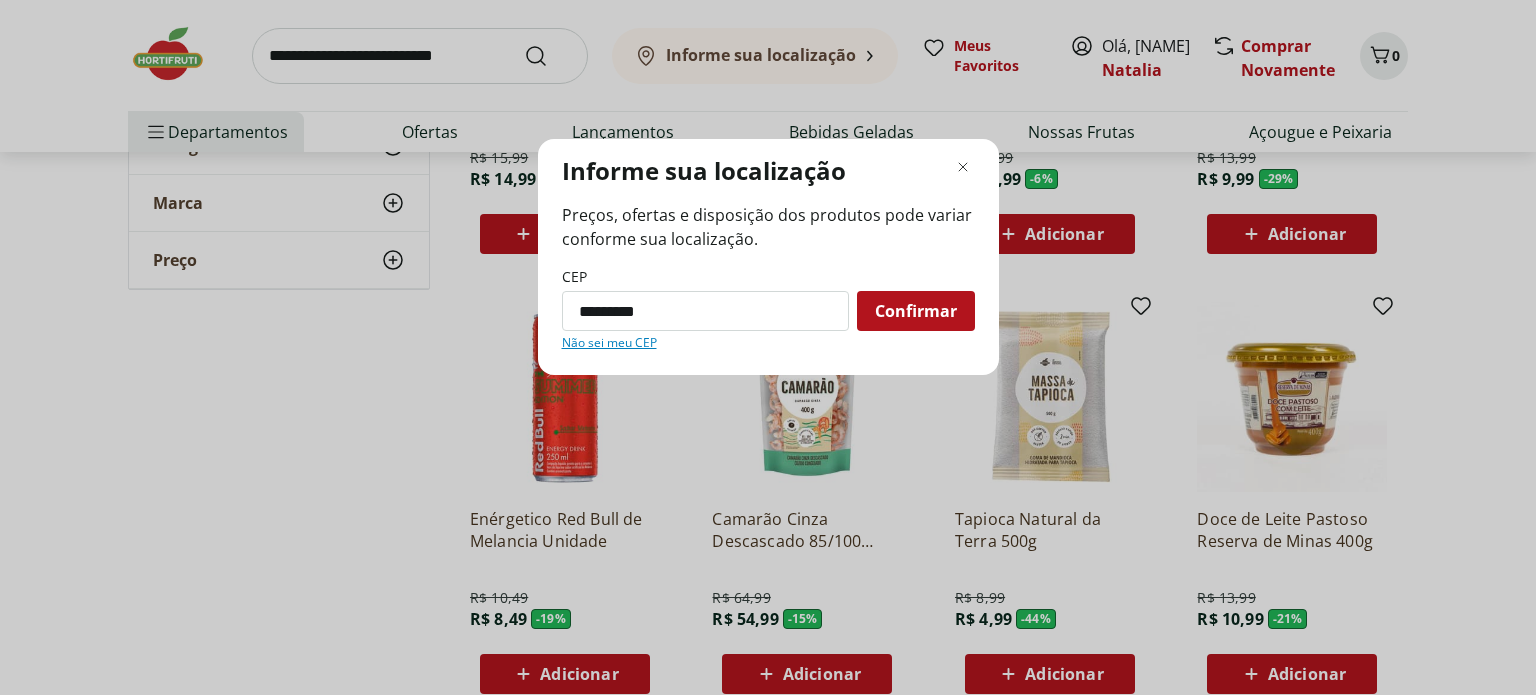 click on "Confirmar" at bounding box center [916, 311] 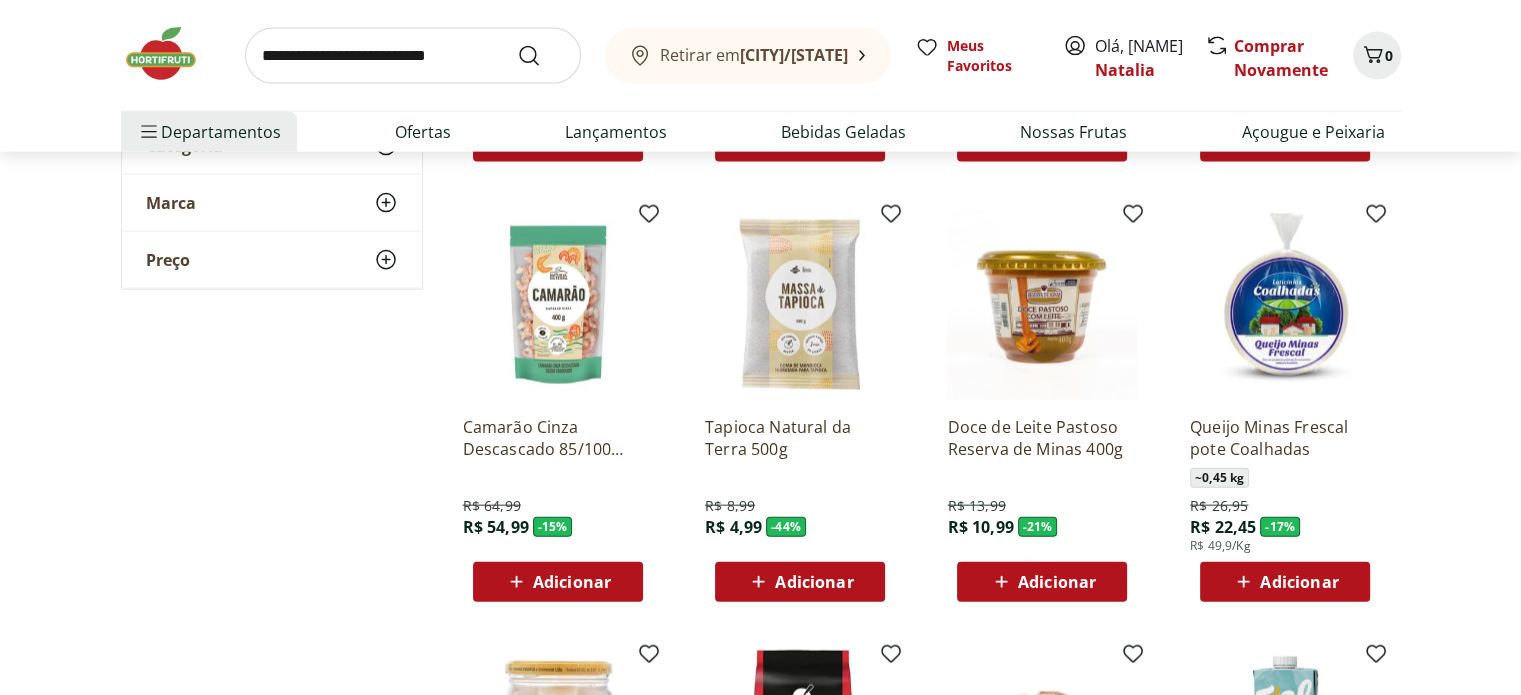 scroll, scrollTop: 4600, scrollLeft: 0, axis: vertical 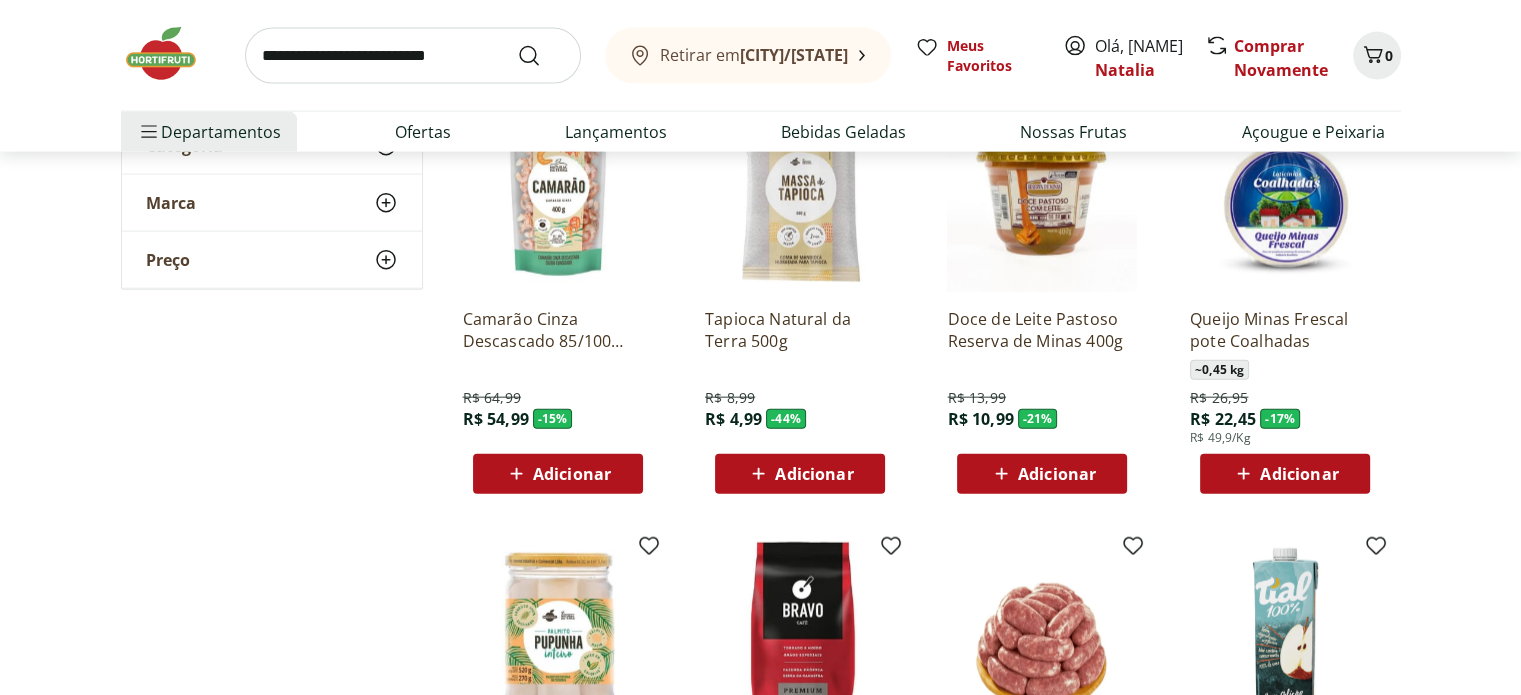 click on "Adicionar" at bounding box center [799, 474] 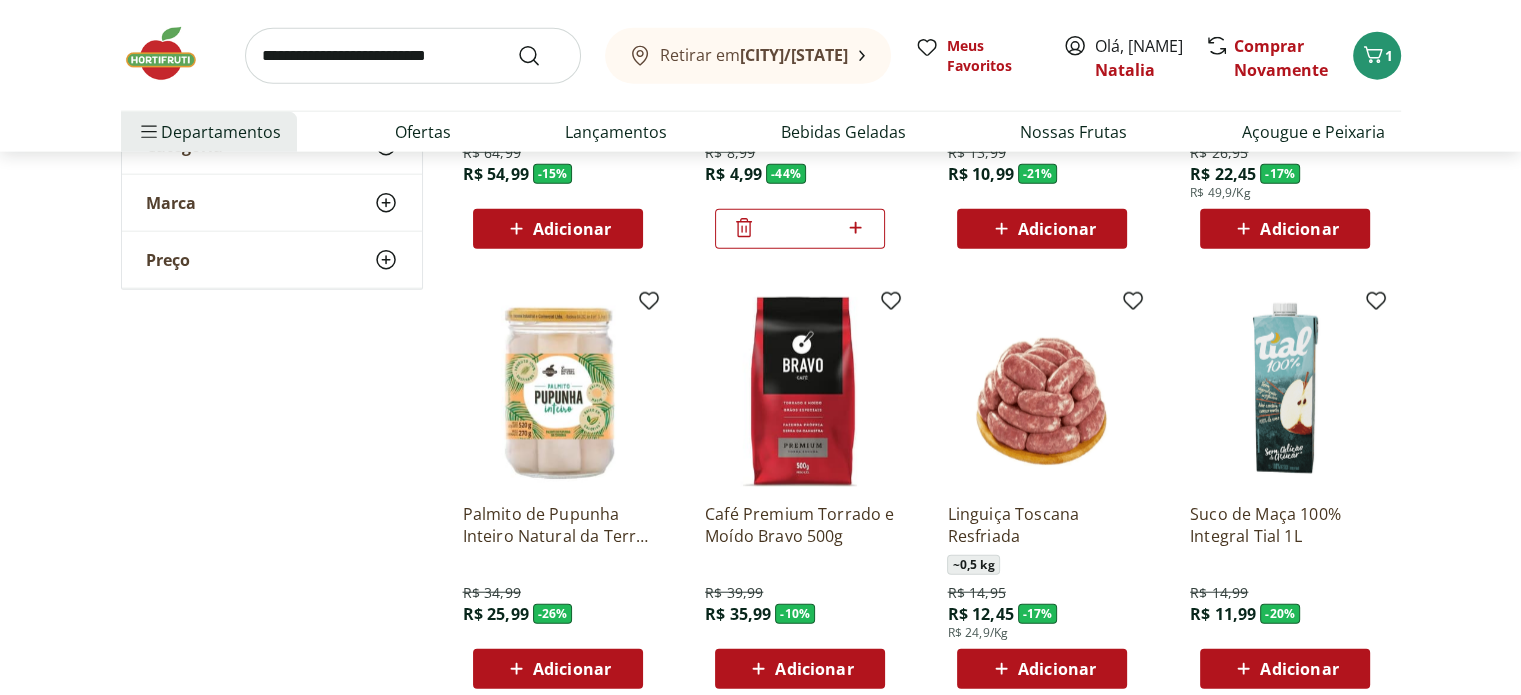 scroll, scrollTop: 4900, scrollLeft: 0, axis: vertical 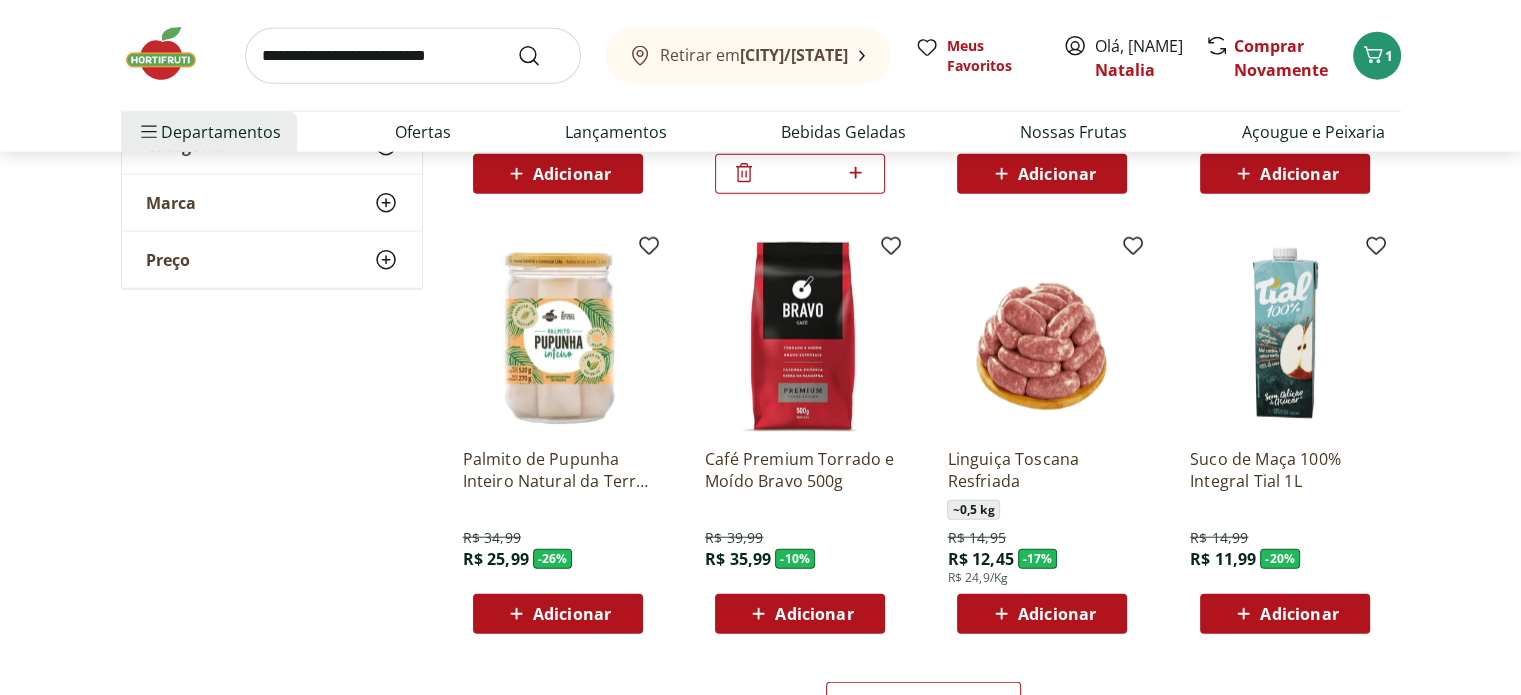click on "Adicionar" at bounding box center [572, 614] 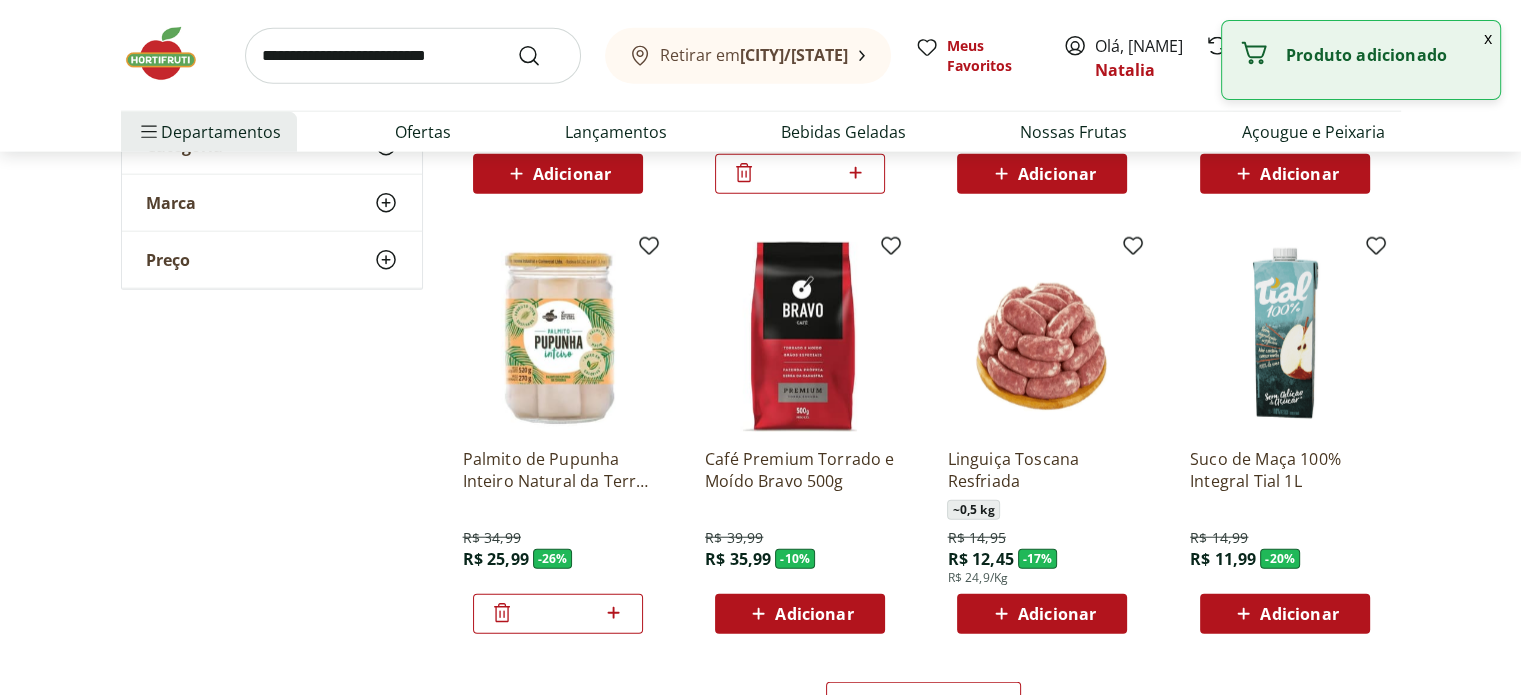 scroll, scrollTop: 5300, scrollLeft: 0, axis: vertical 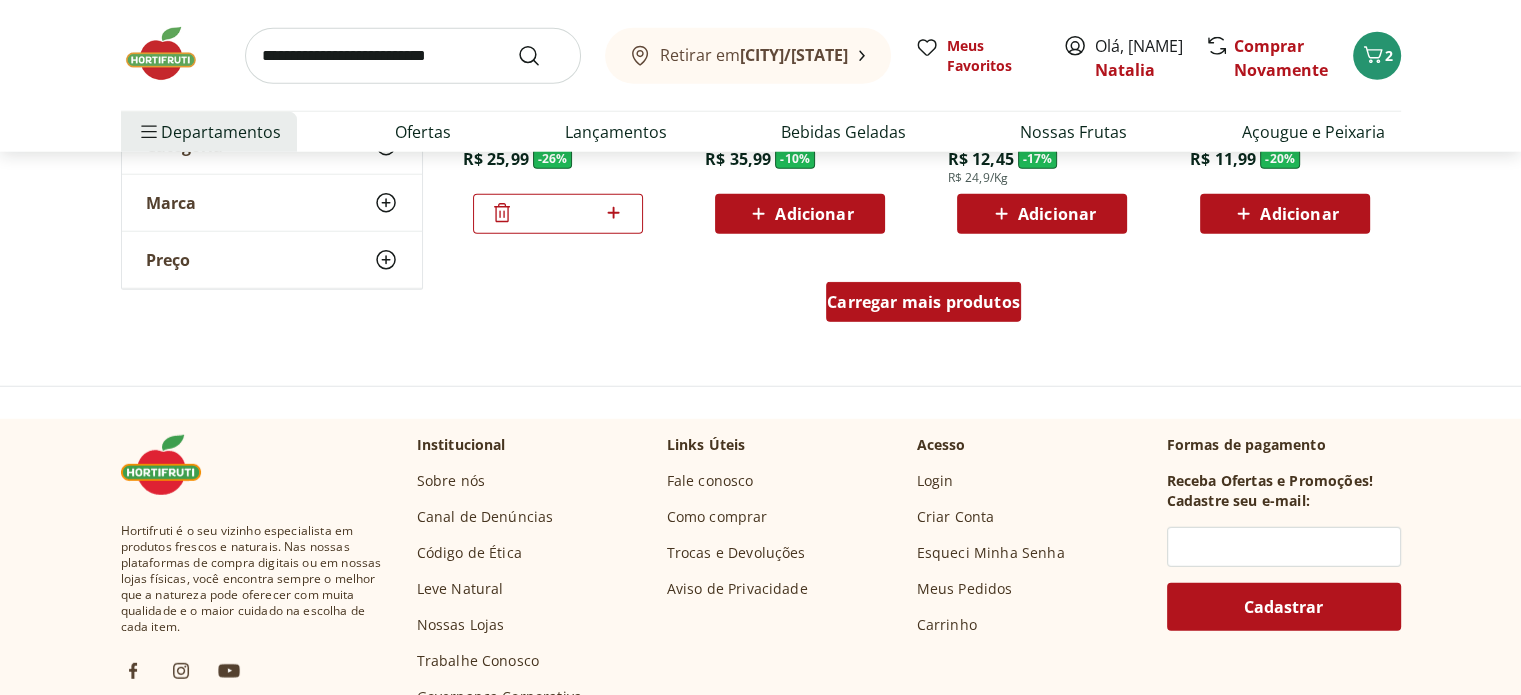 click on "Carregar mais produtos" at bounding box center (923, 302) 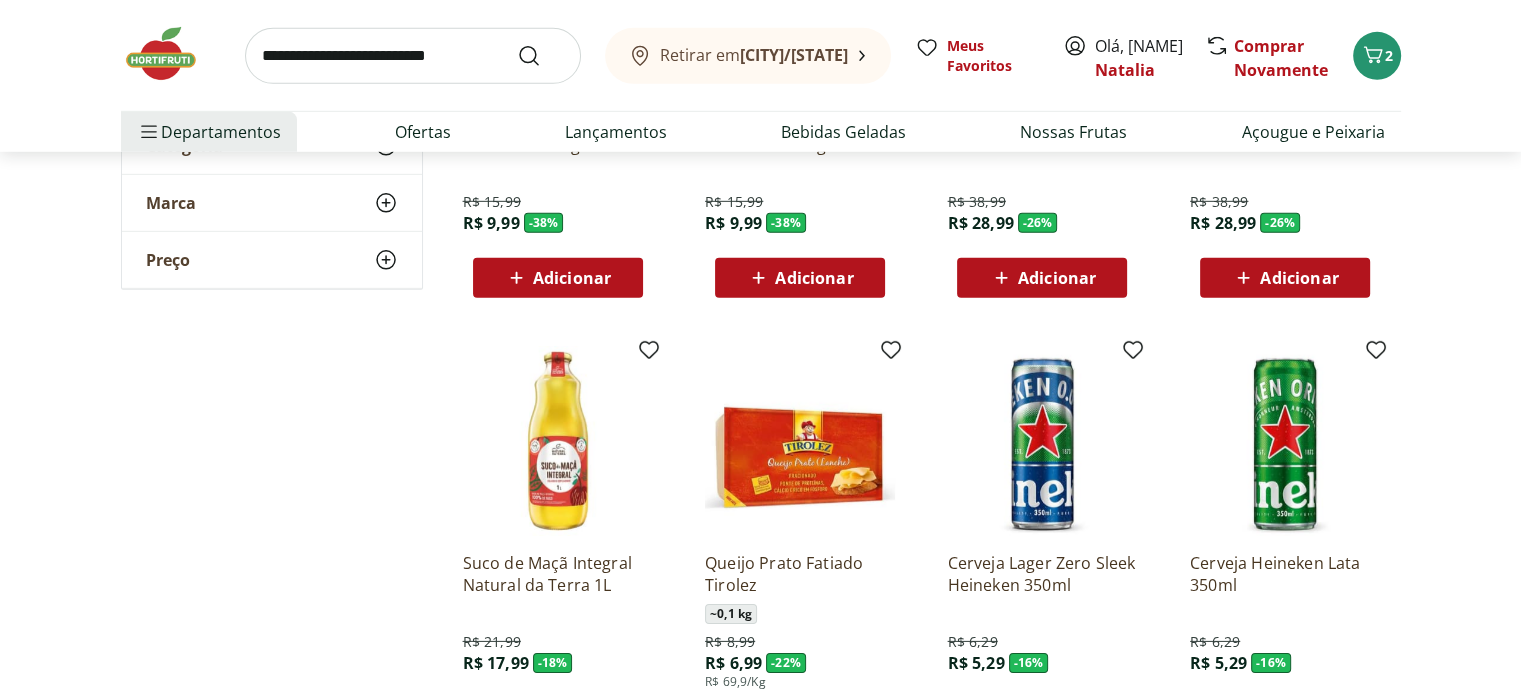 scroll, scrollTop: 6500, scrollLeft: 0, axis: vertical 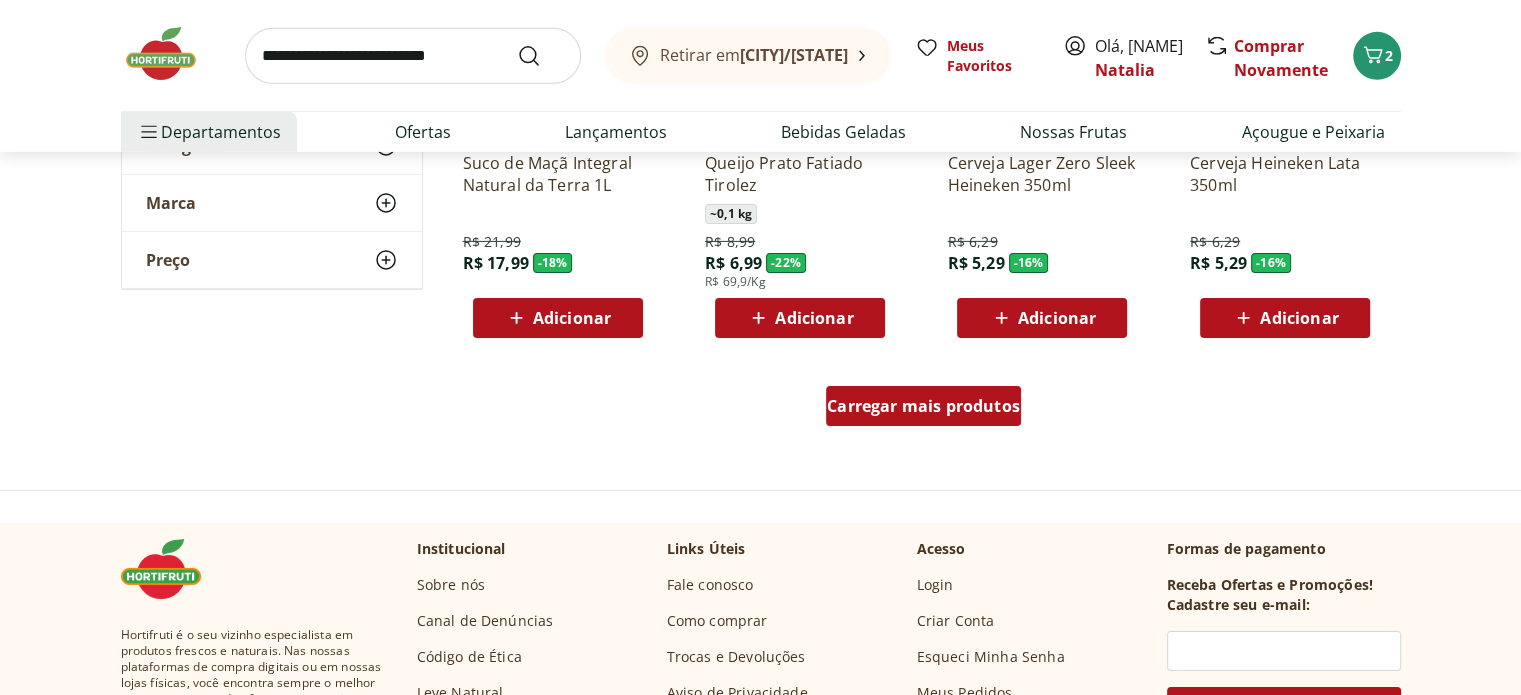 click on "Carregar mais produtos" at bounding box center [923, 406] 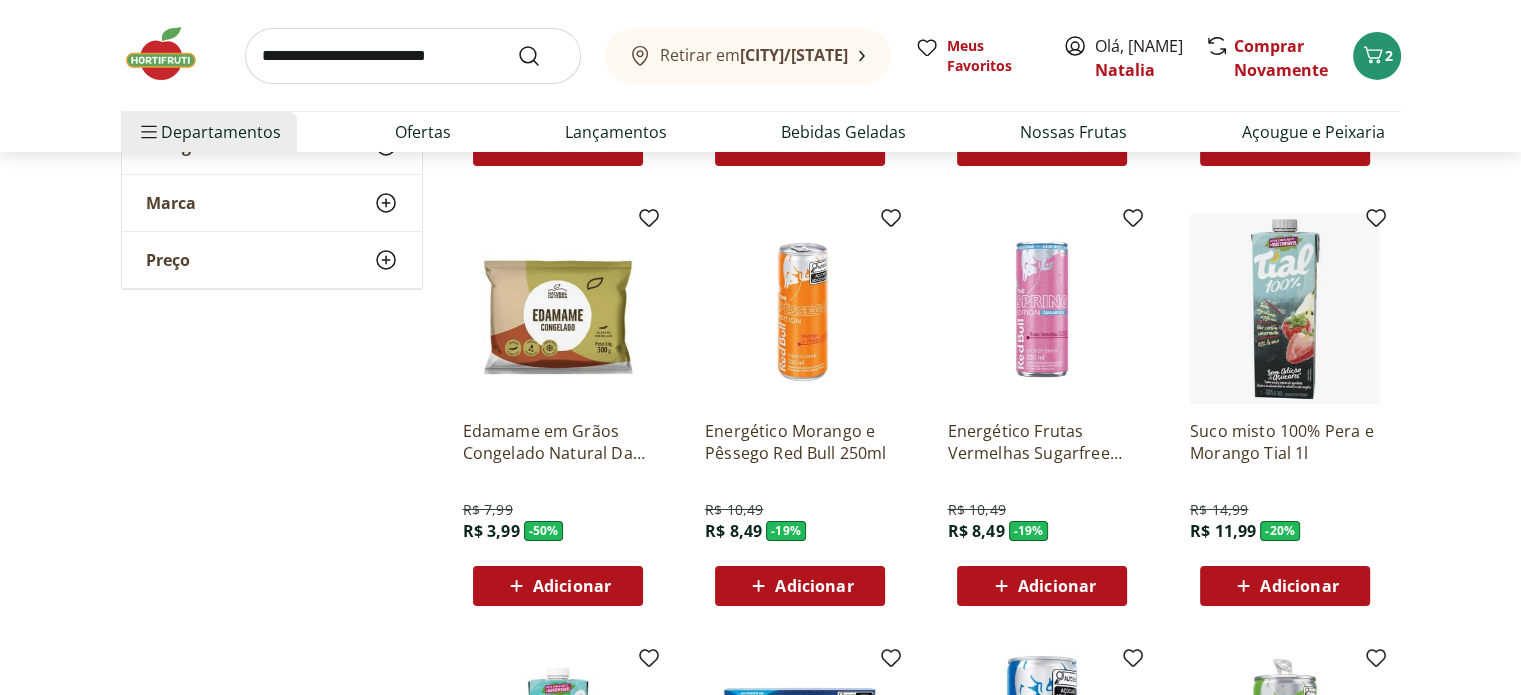 scroll, scrollTop: 7100, scrollLeft: 0, axis: vertical 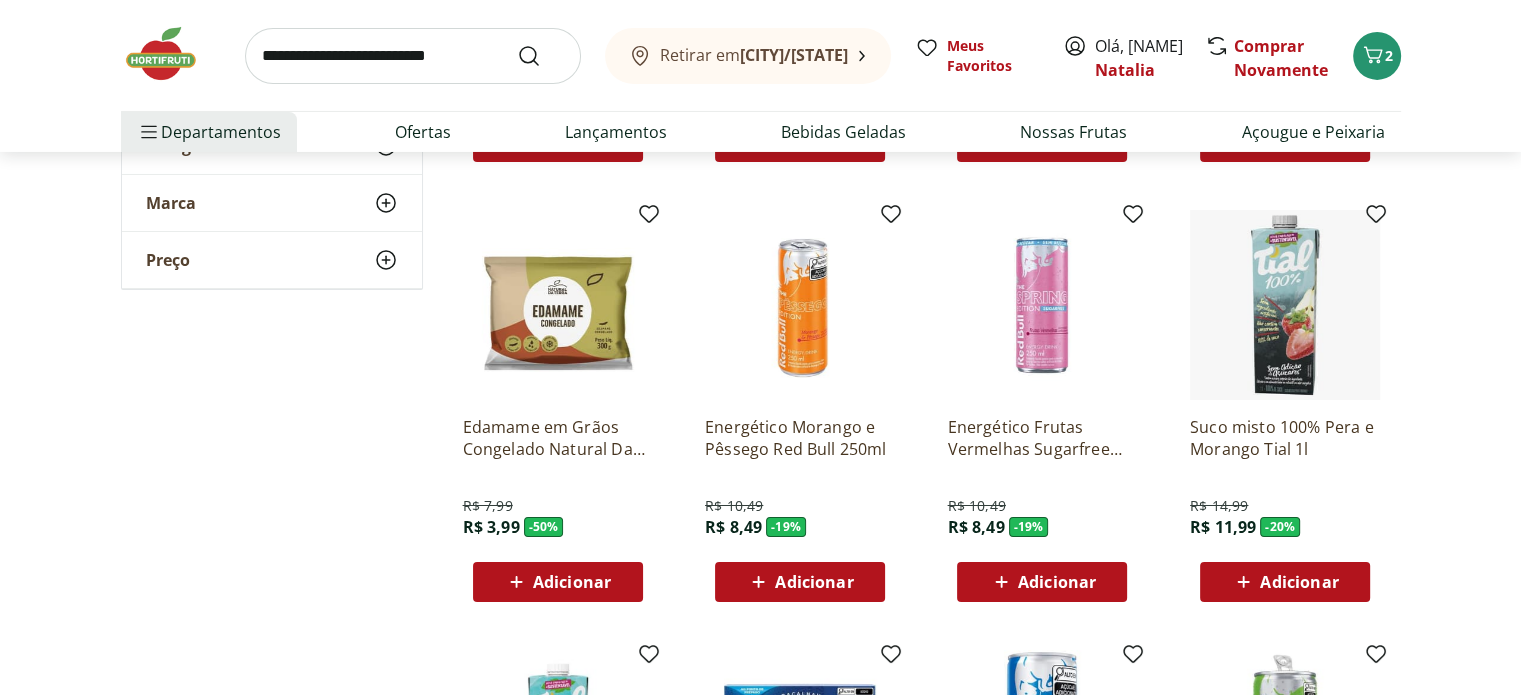 click on "Adicionar" at bounding box center [572, 582] 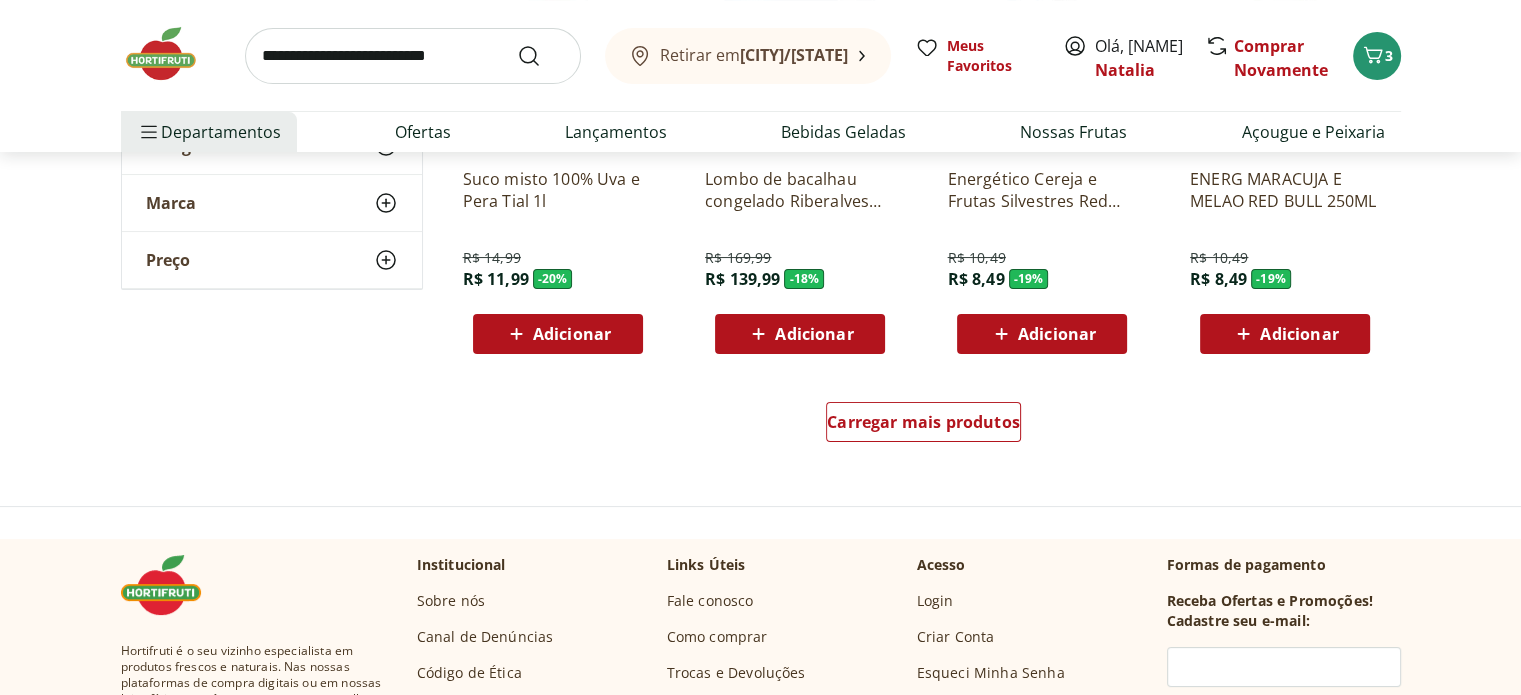 scroll, scrollTop: 7800, scrollLeft: 0, axis: vertical 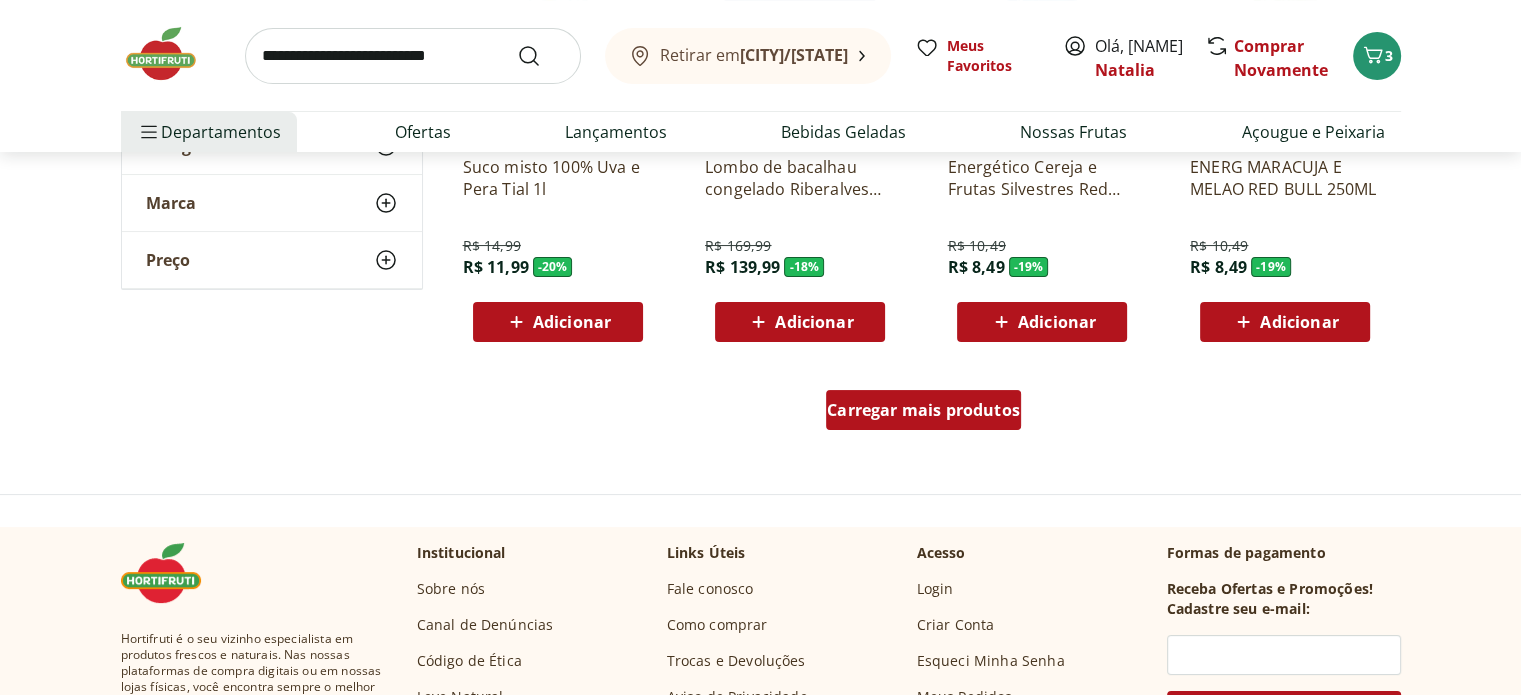 click on "Carregar mais produtos" at bounding box center [923, 410] 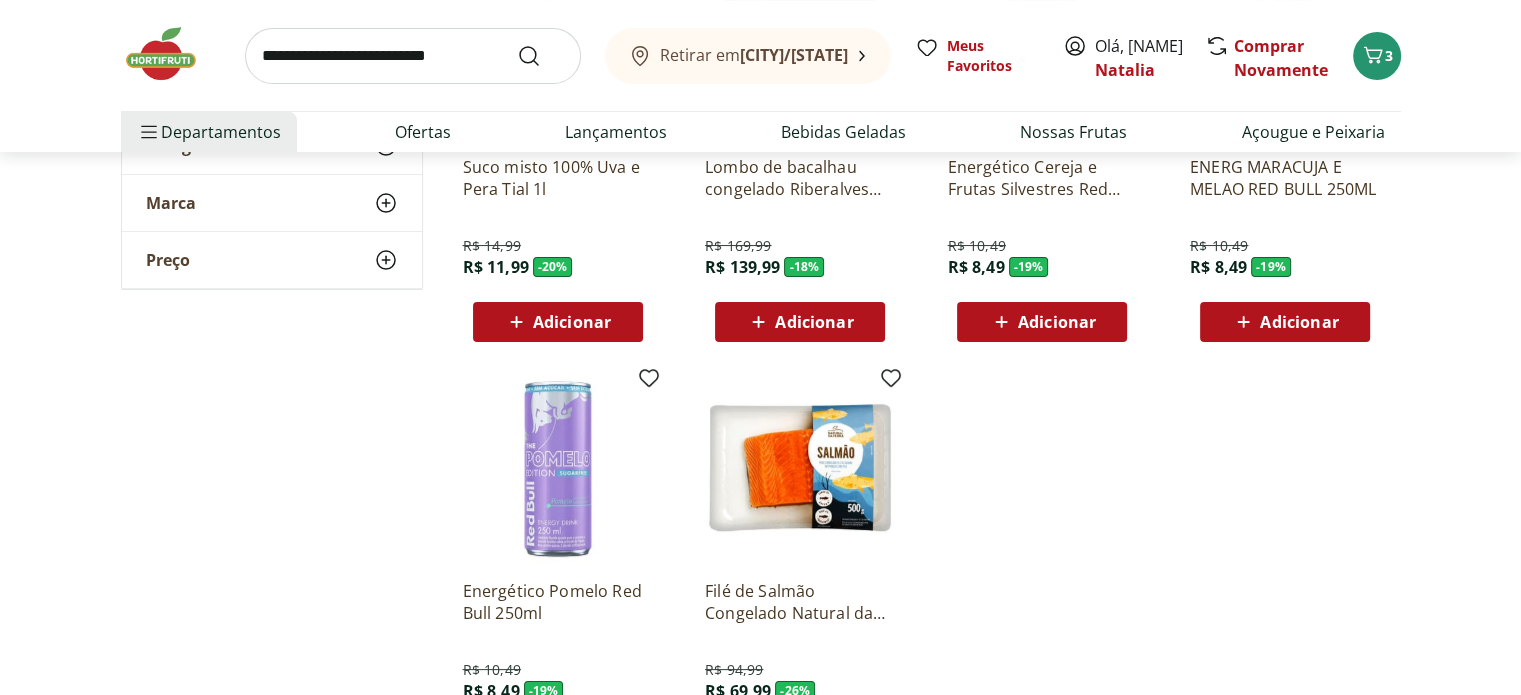 scroll, scrollTop: 8000, scrollLeft: 0, axis: vertical 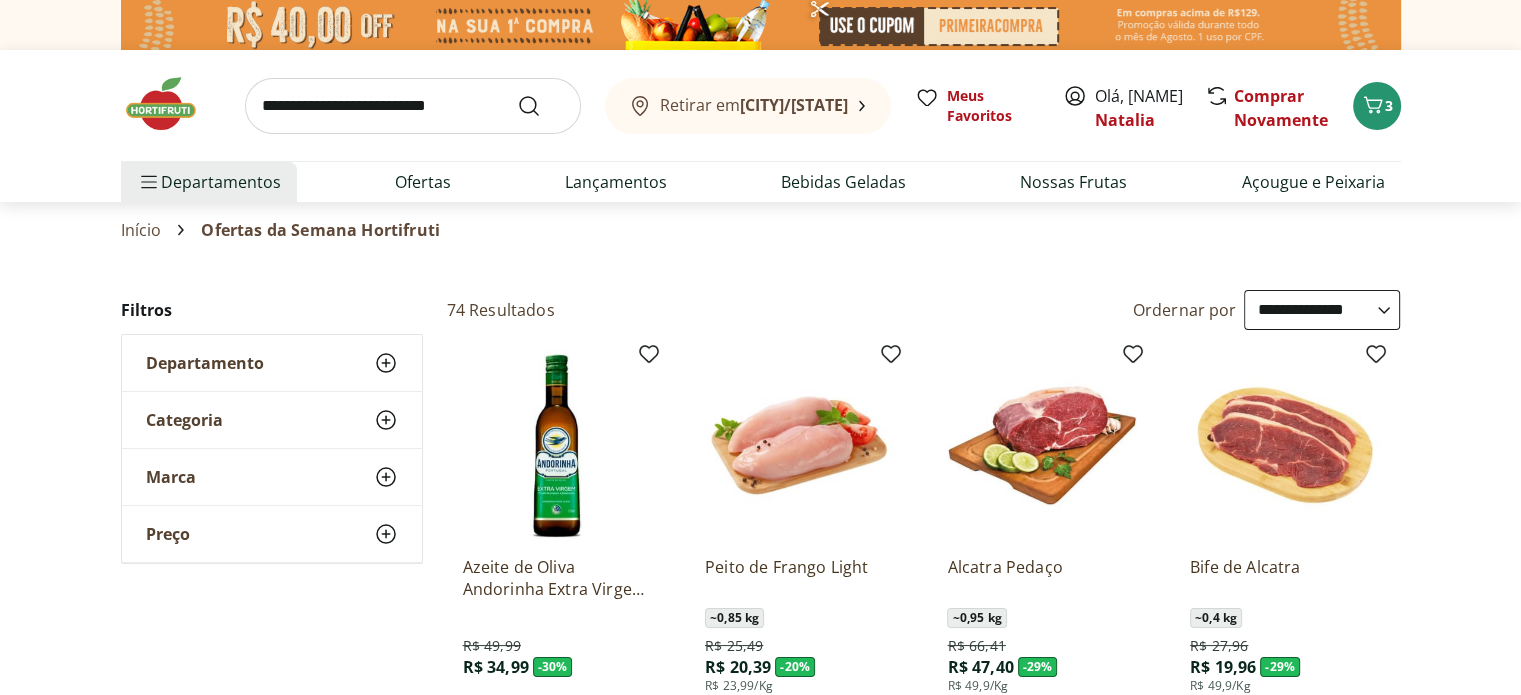click at bounding box center (171, 104) 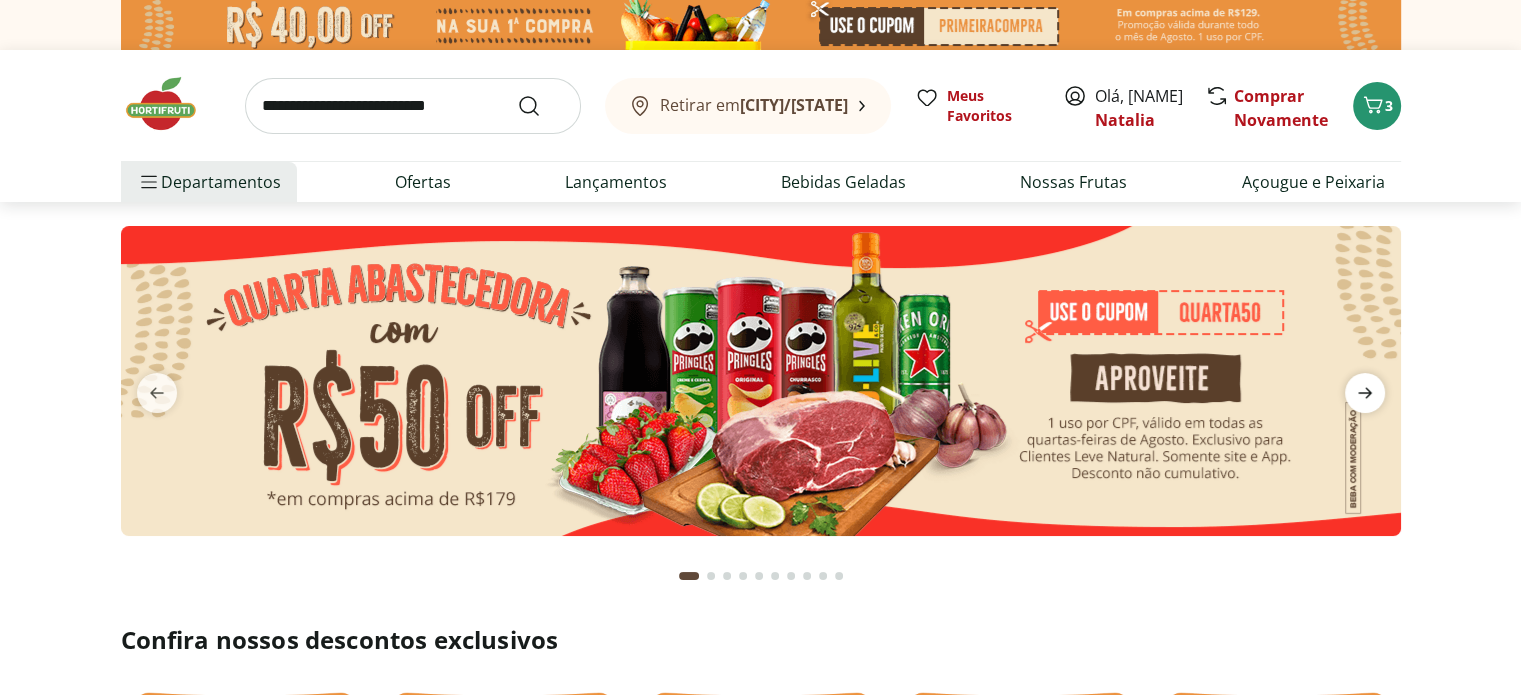 click 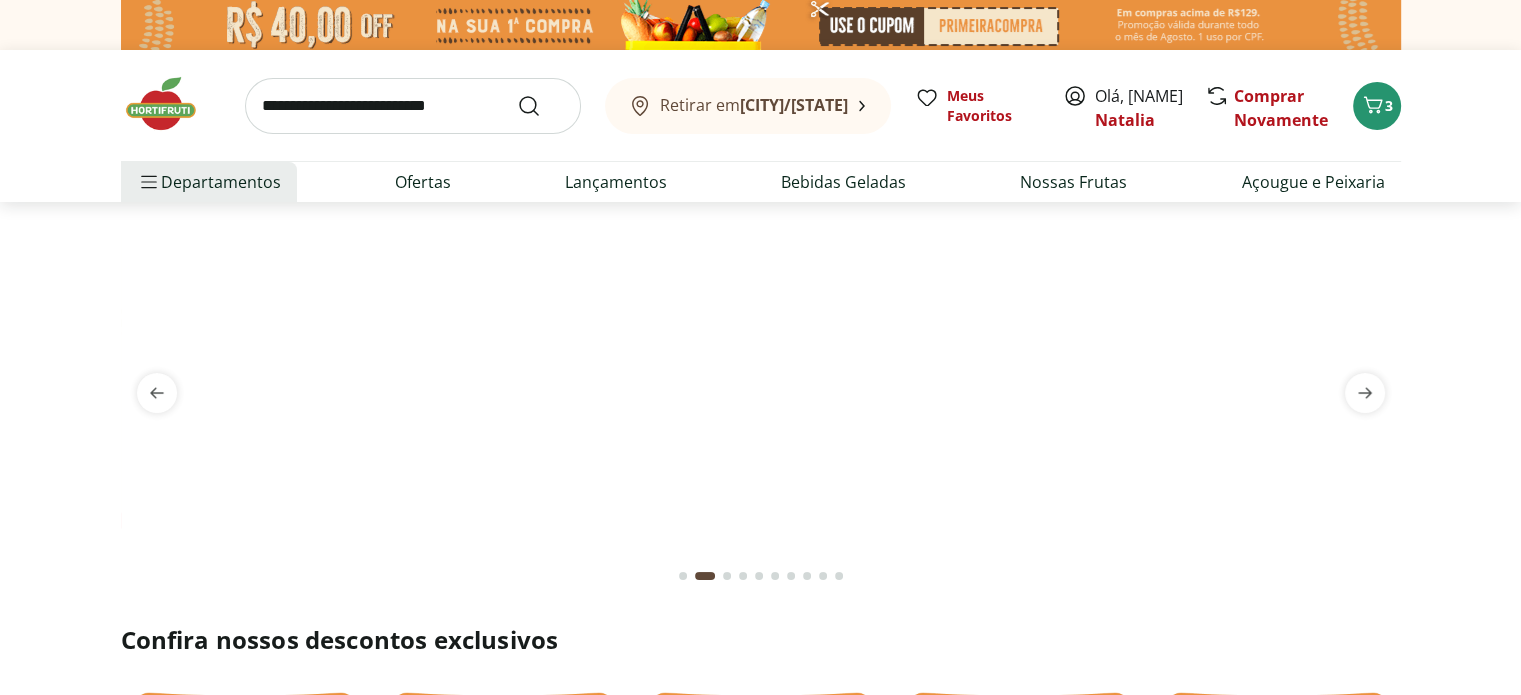 click at bounding box center [761, 226] 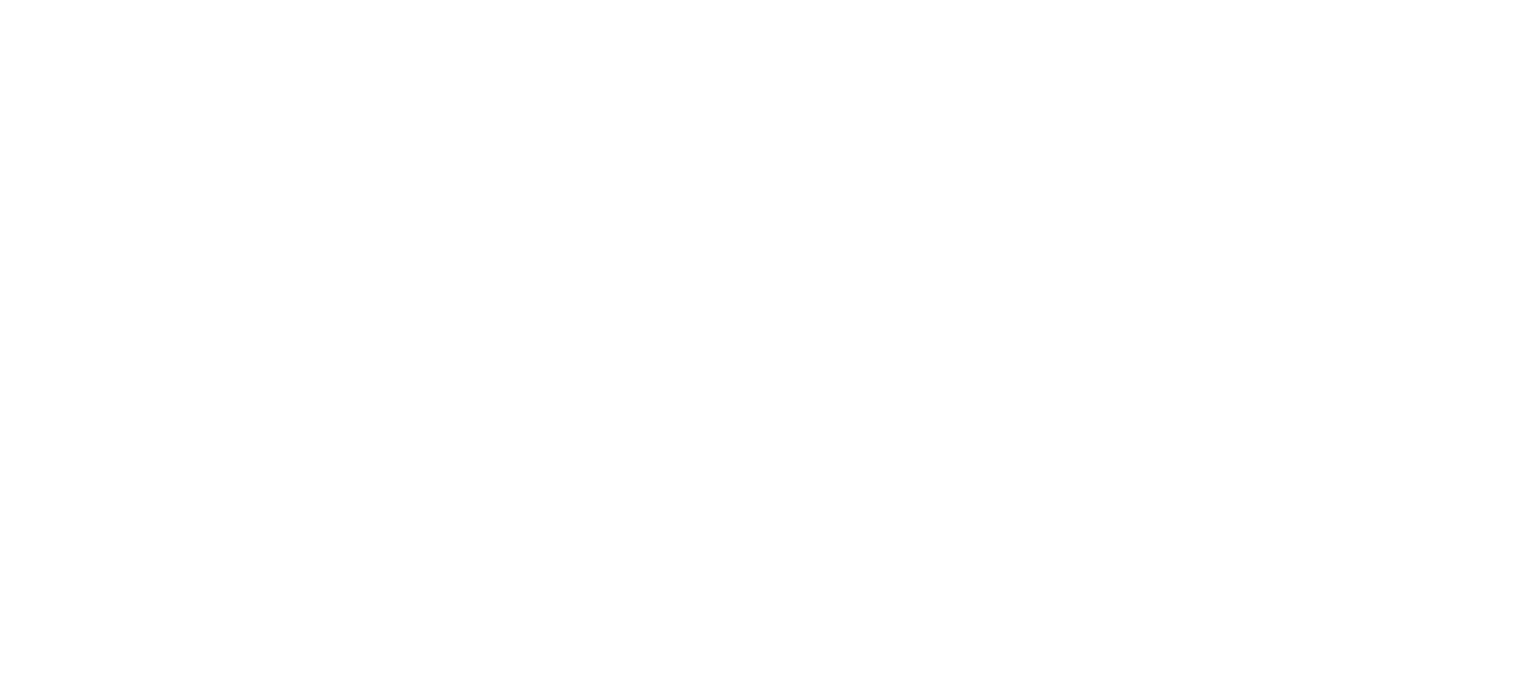 select on "**********" 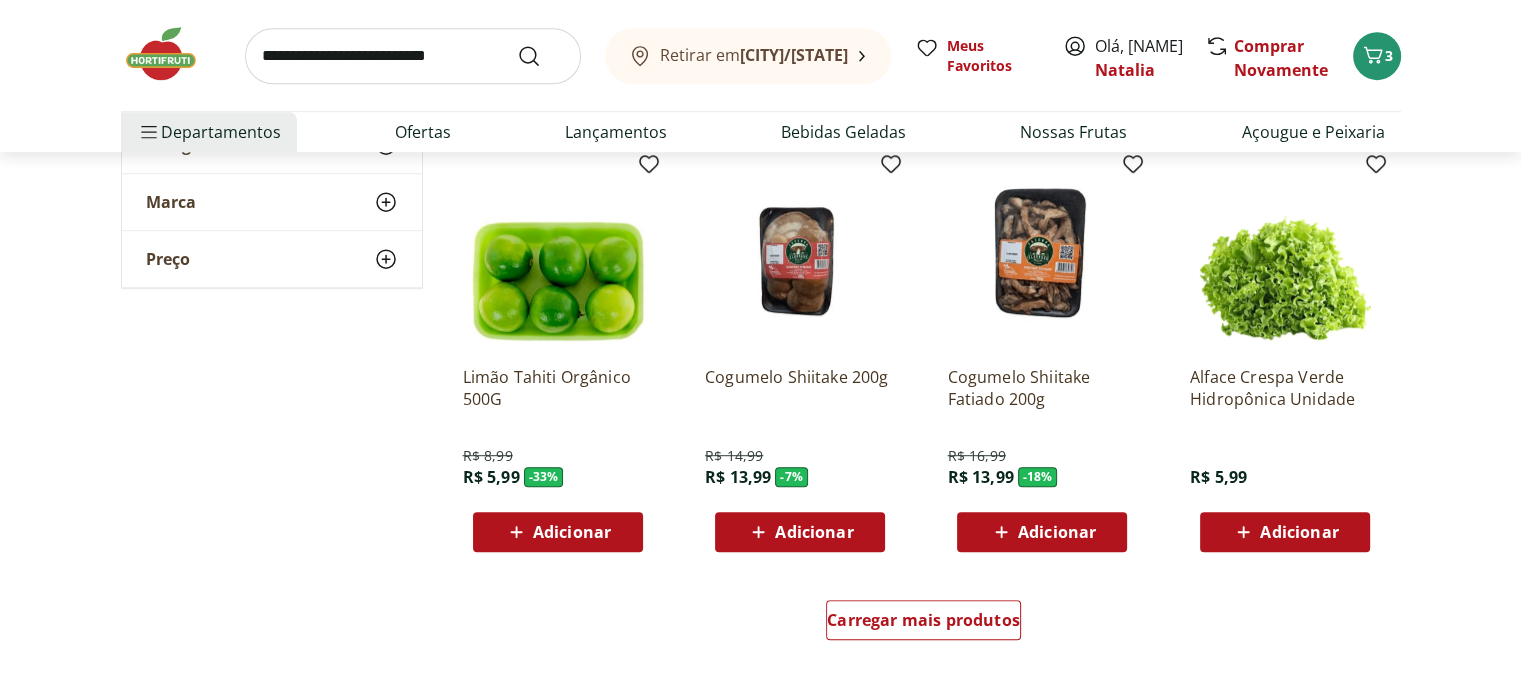 scroll, scrollTop: 1100, scrollLeft: 0, axis: vertical 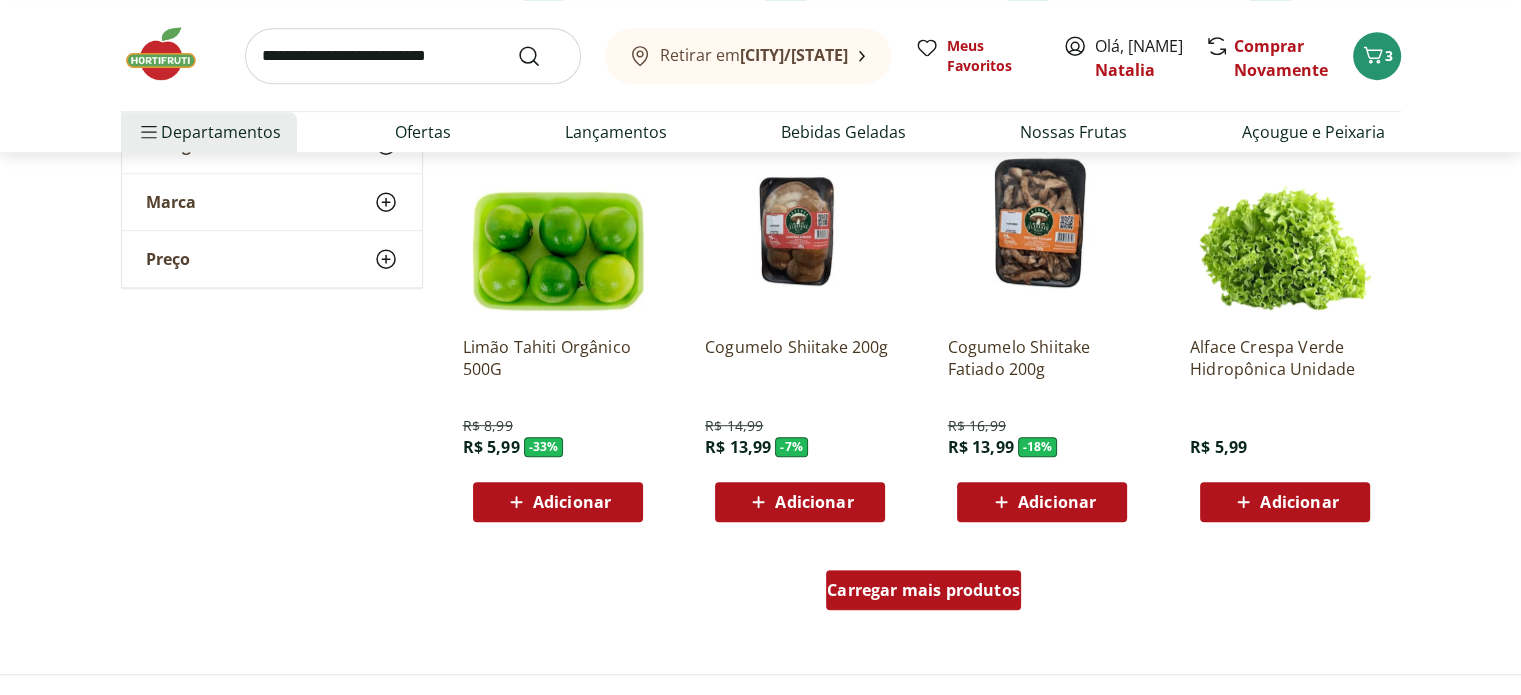 click on "Carregar mais produtos" at bounding box center (923, 590) 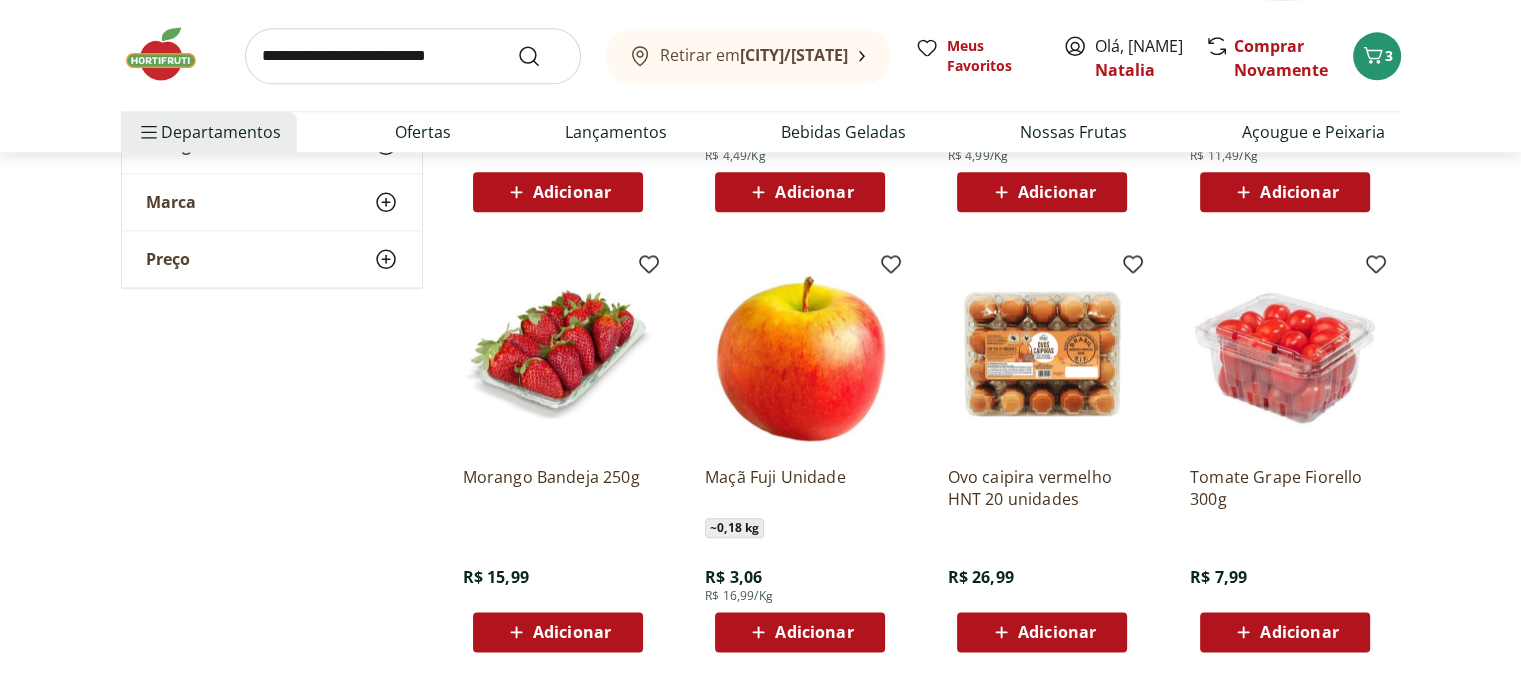 scroll, scrollTop: 2500, scrollLeft: 0, axis: vertical 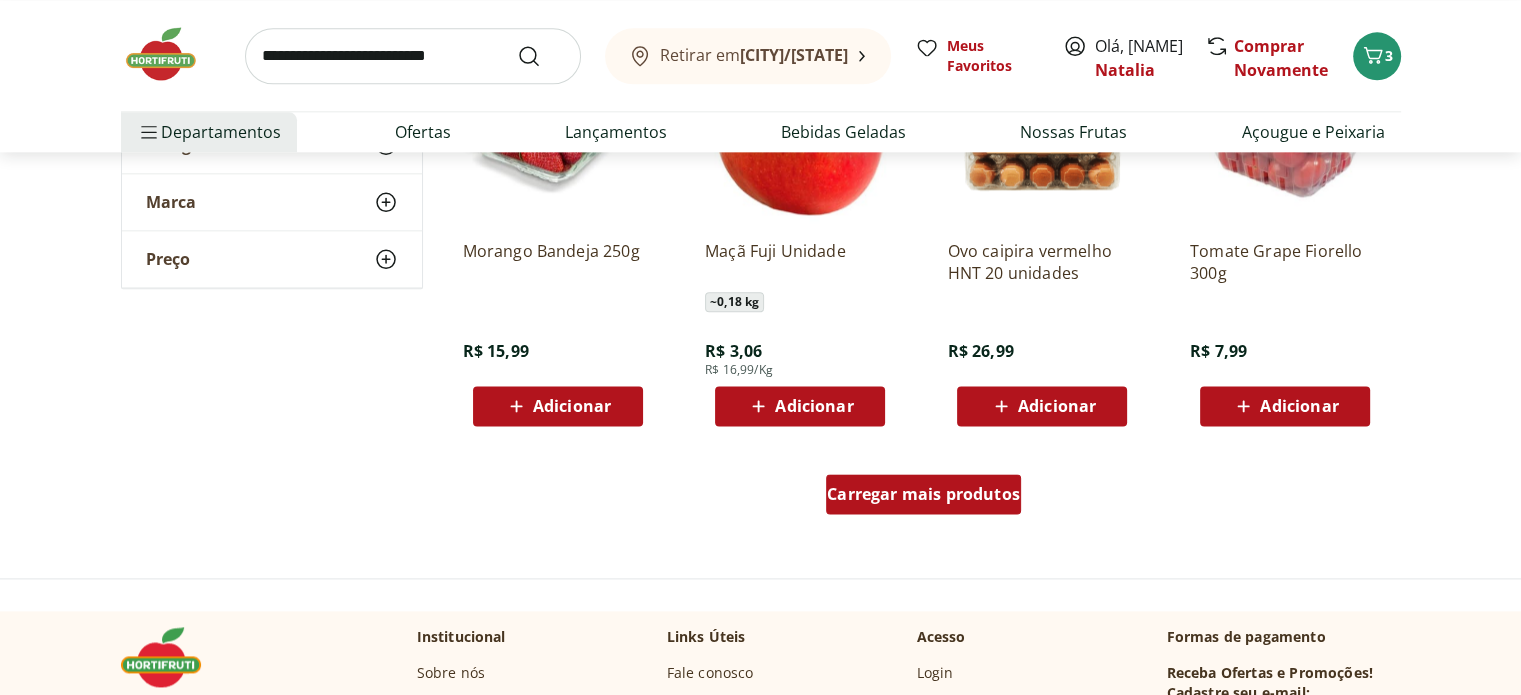 click on "Carregar mais produtos" at bounding box center (923, 498) 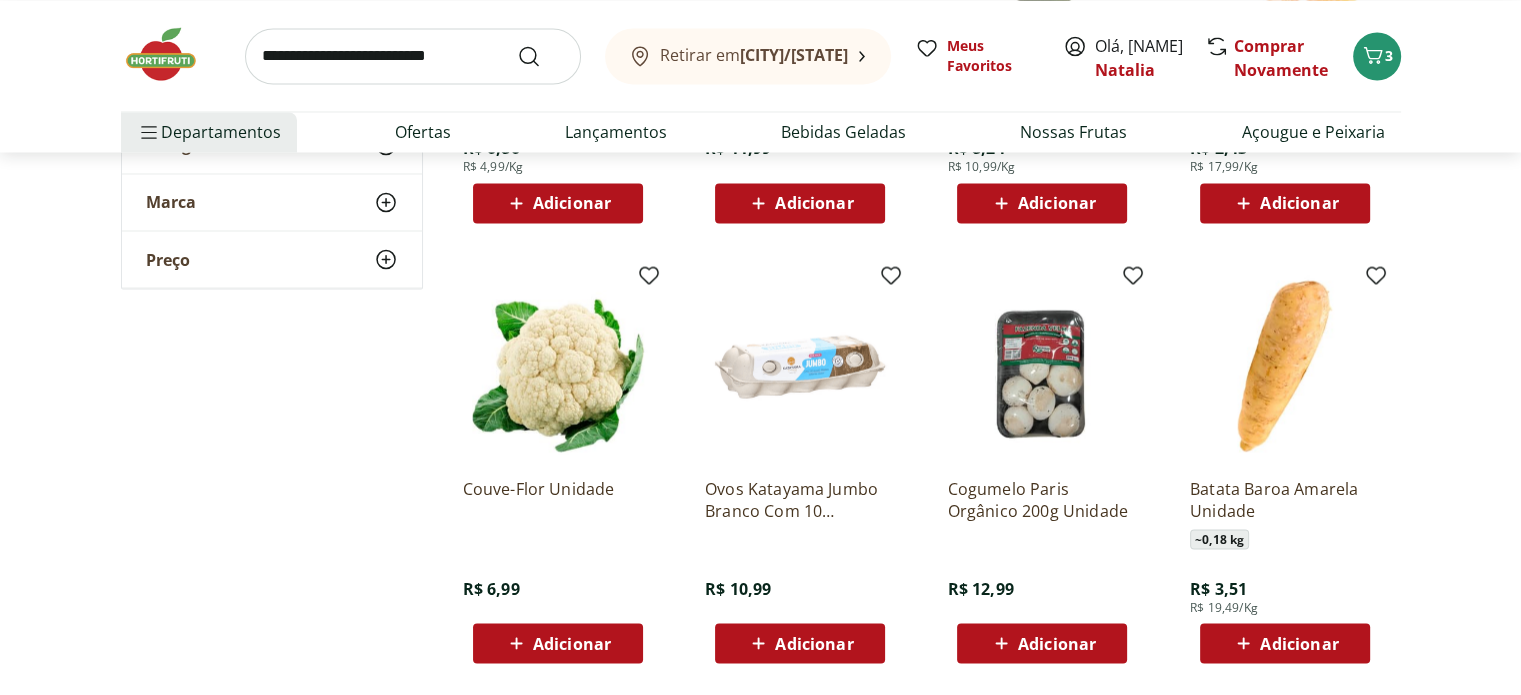 scroll, scrollTop: 3700, scrollLeft: 0, axis: vertical 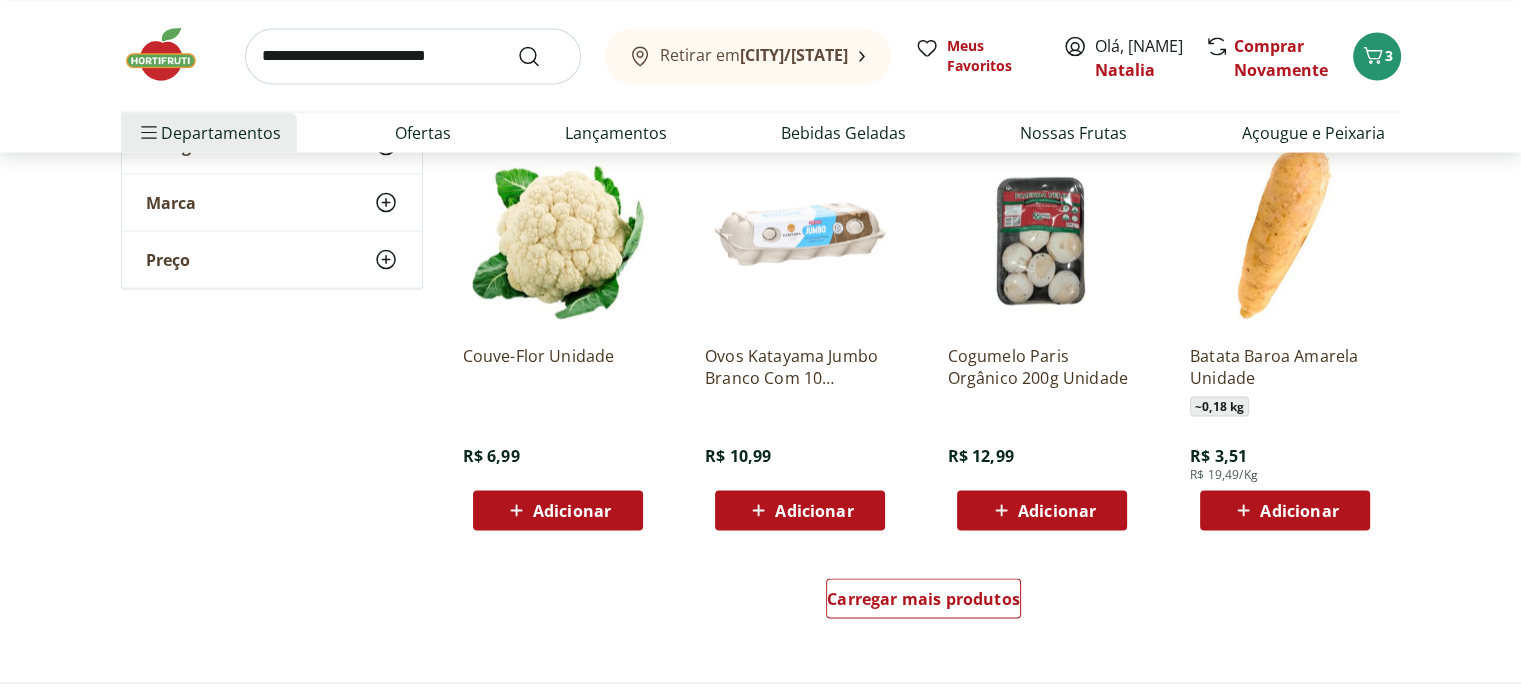 click on "Adicionar" at bounding box center (572, 510) 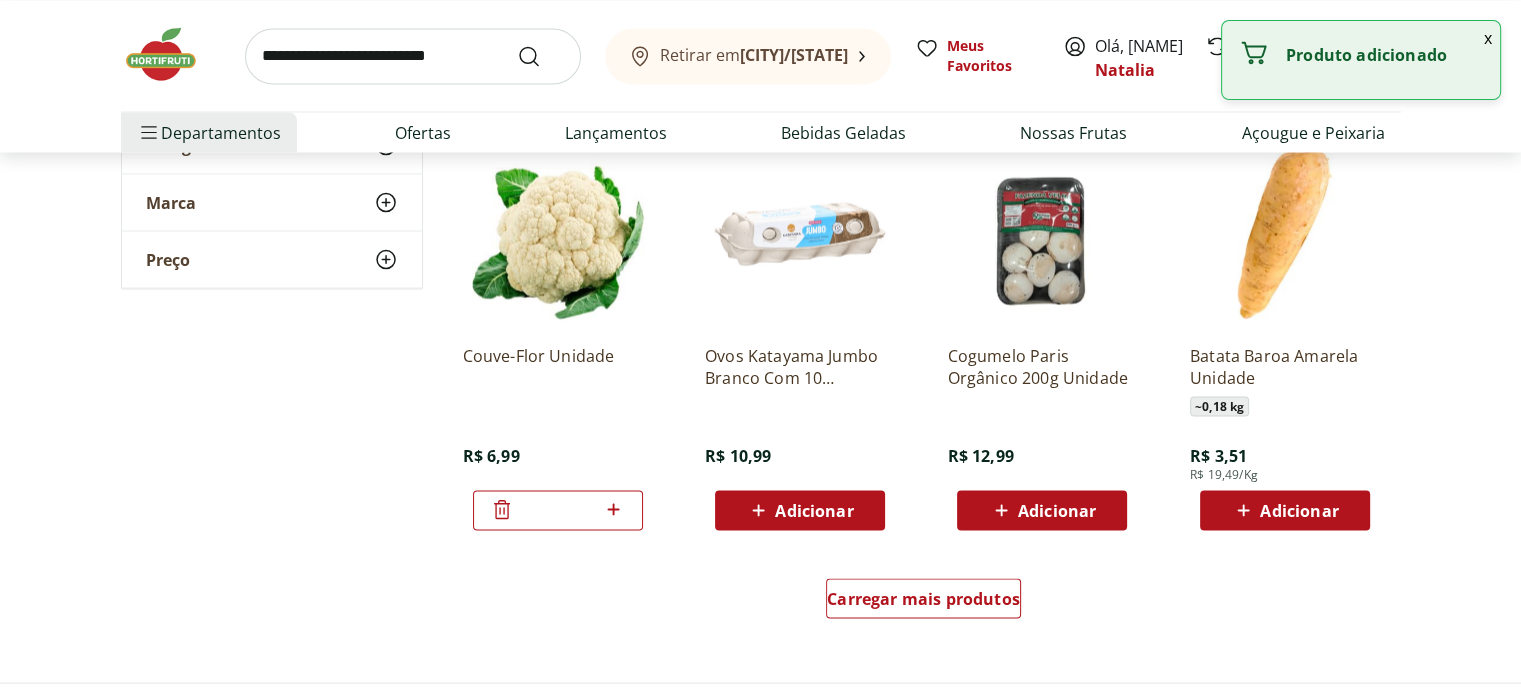 click 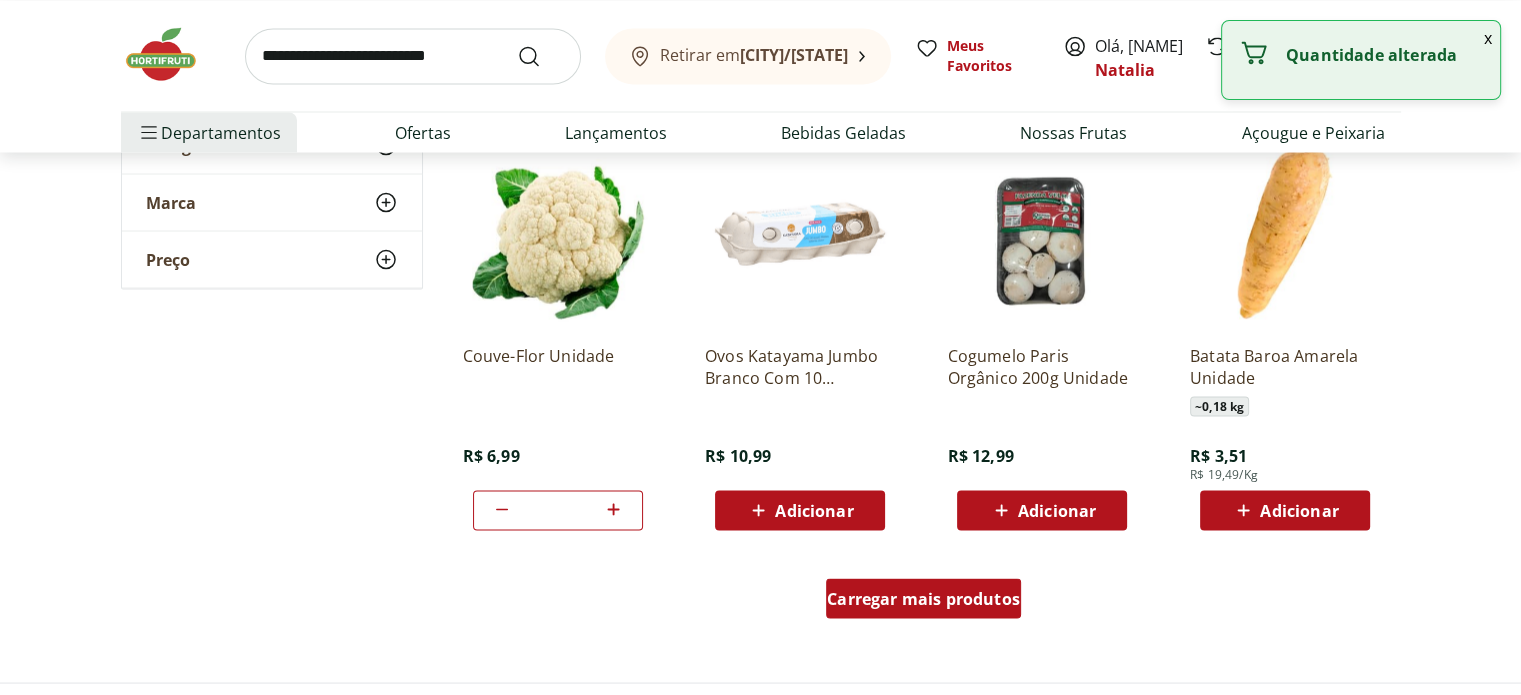 click on "Carregar mais produtos" at bounding box center [923, 598] 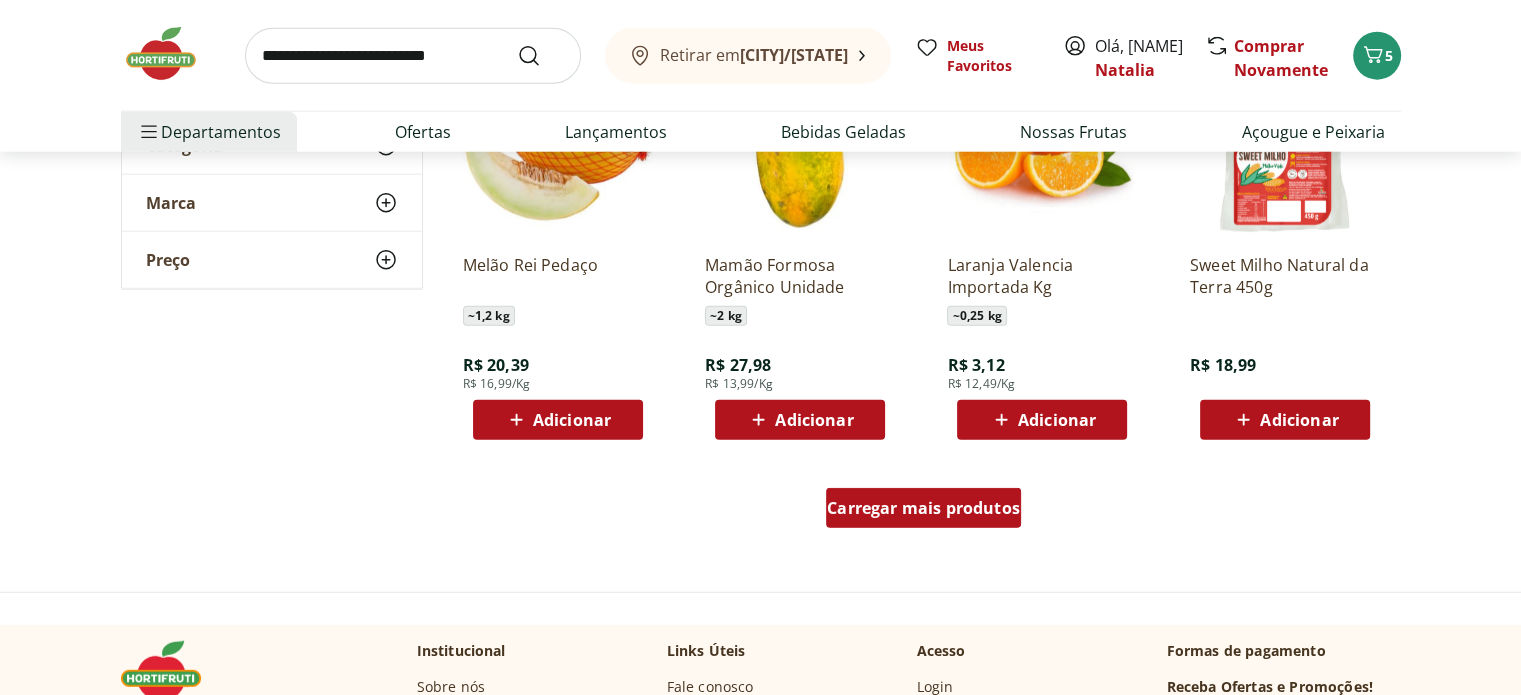 scroll, scrollTop: 5100, scrollLeft: 0, axis: vertical 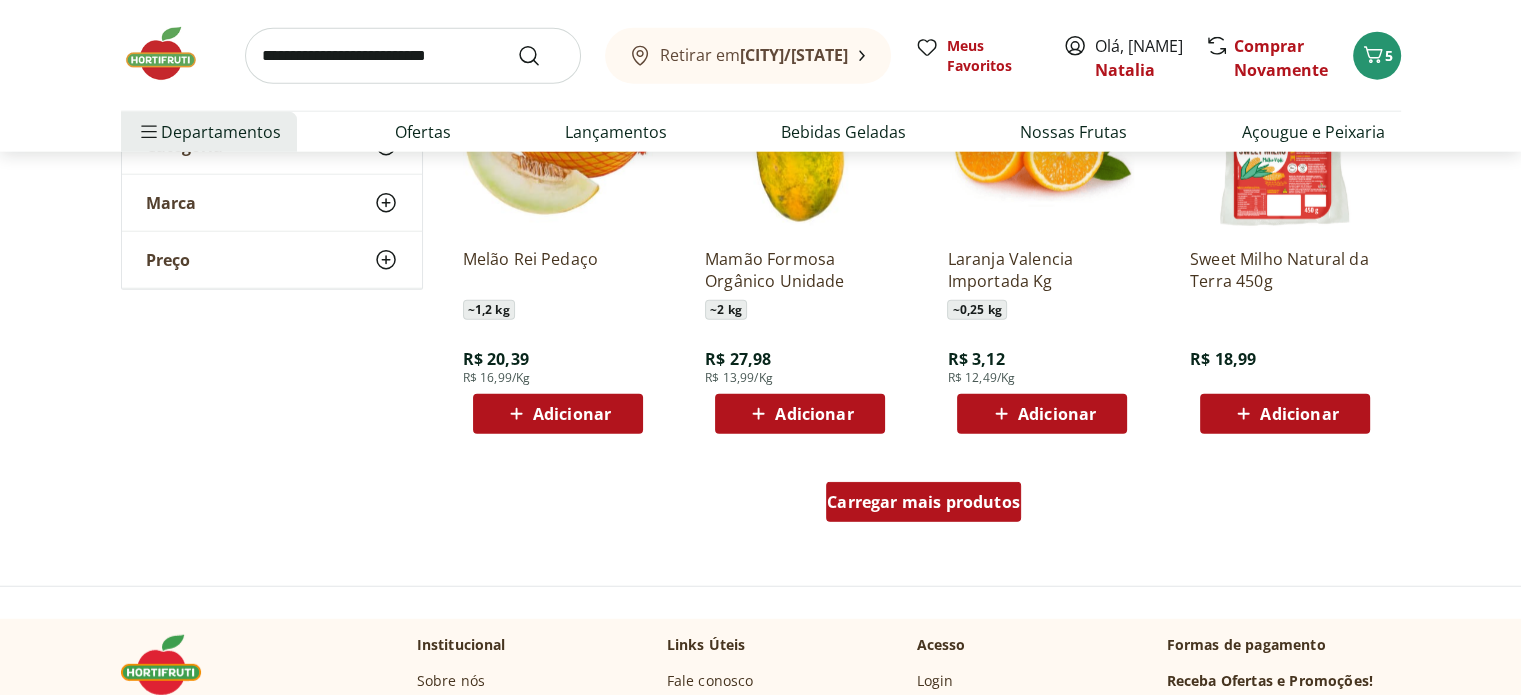 click on "Carregar mais produtos" at bounding box center [923, 502] 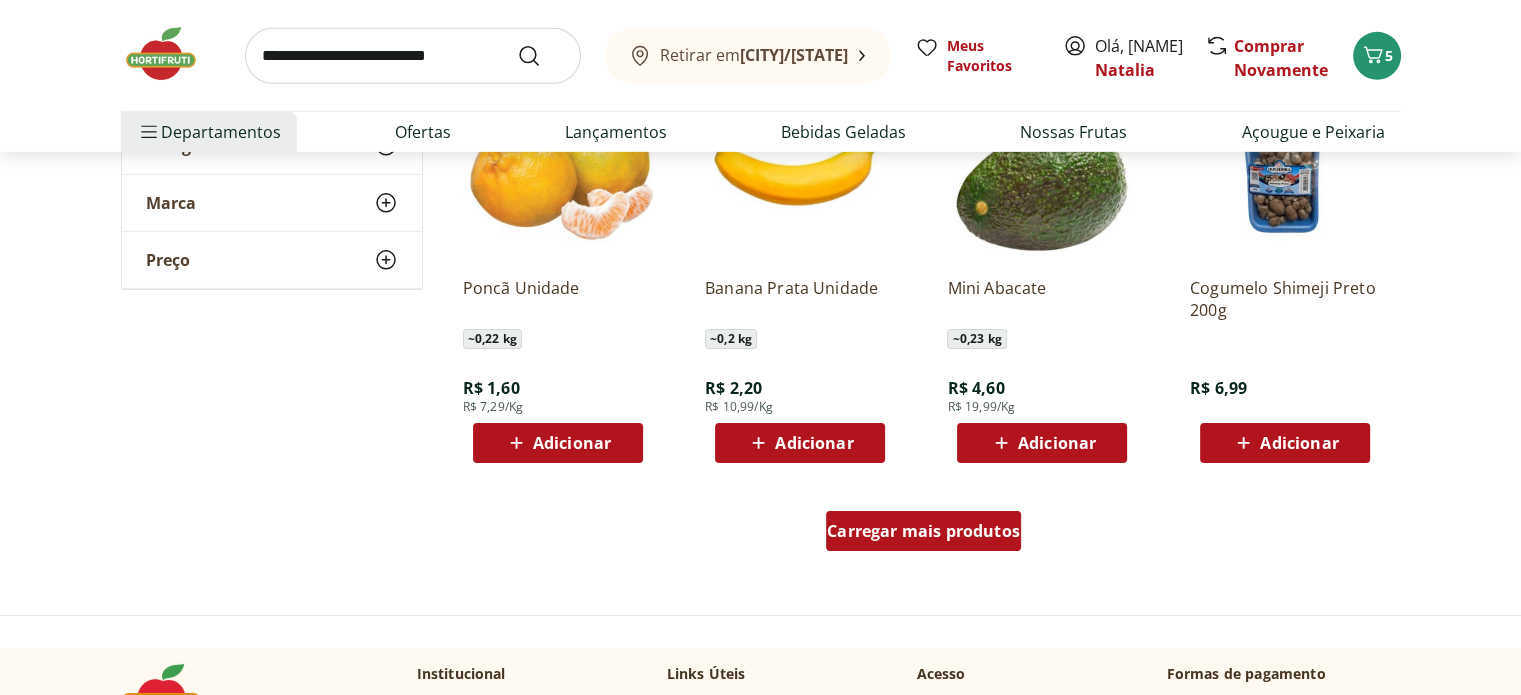 scroll, scrollTop: 6500, scrollLeft: 0, axis: vertical 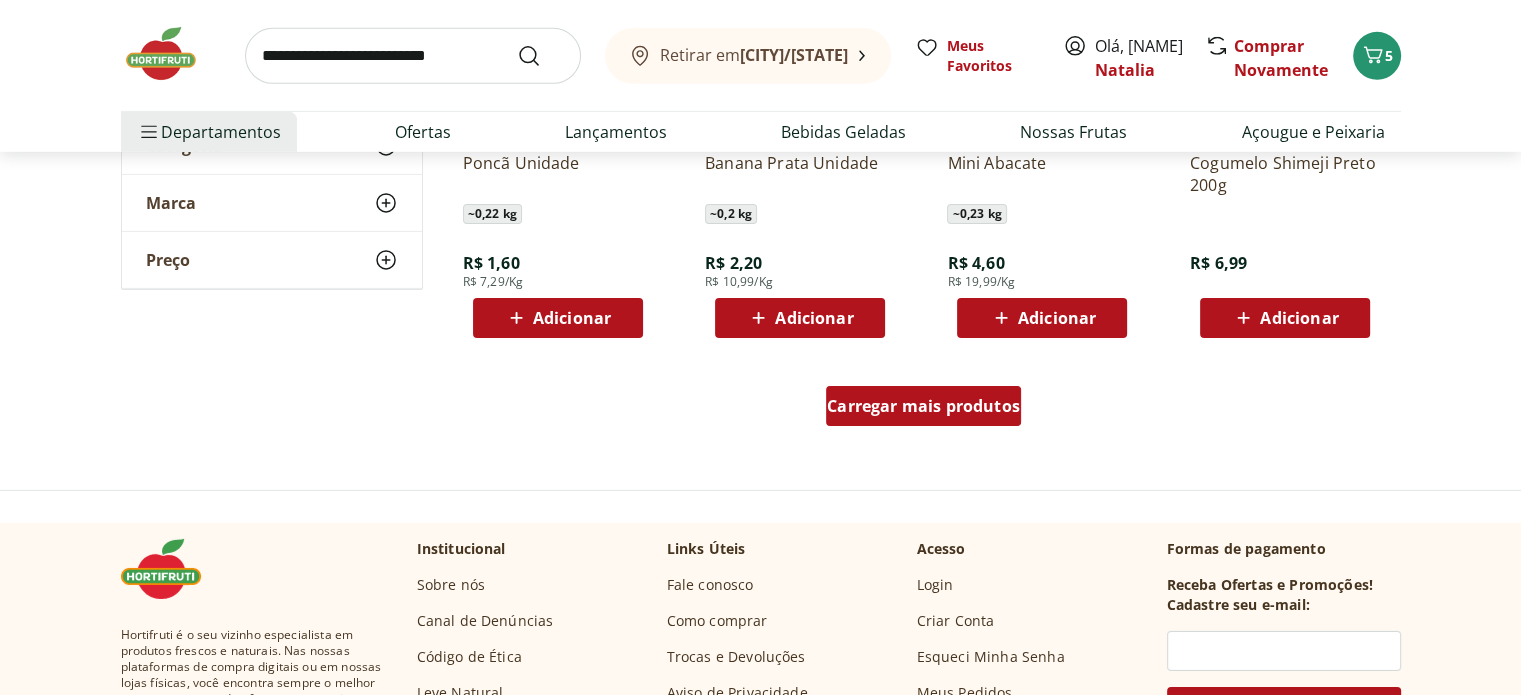 click on "Carregar mais produtos" at bounding box center (923, 406) 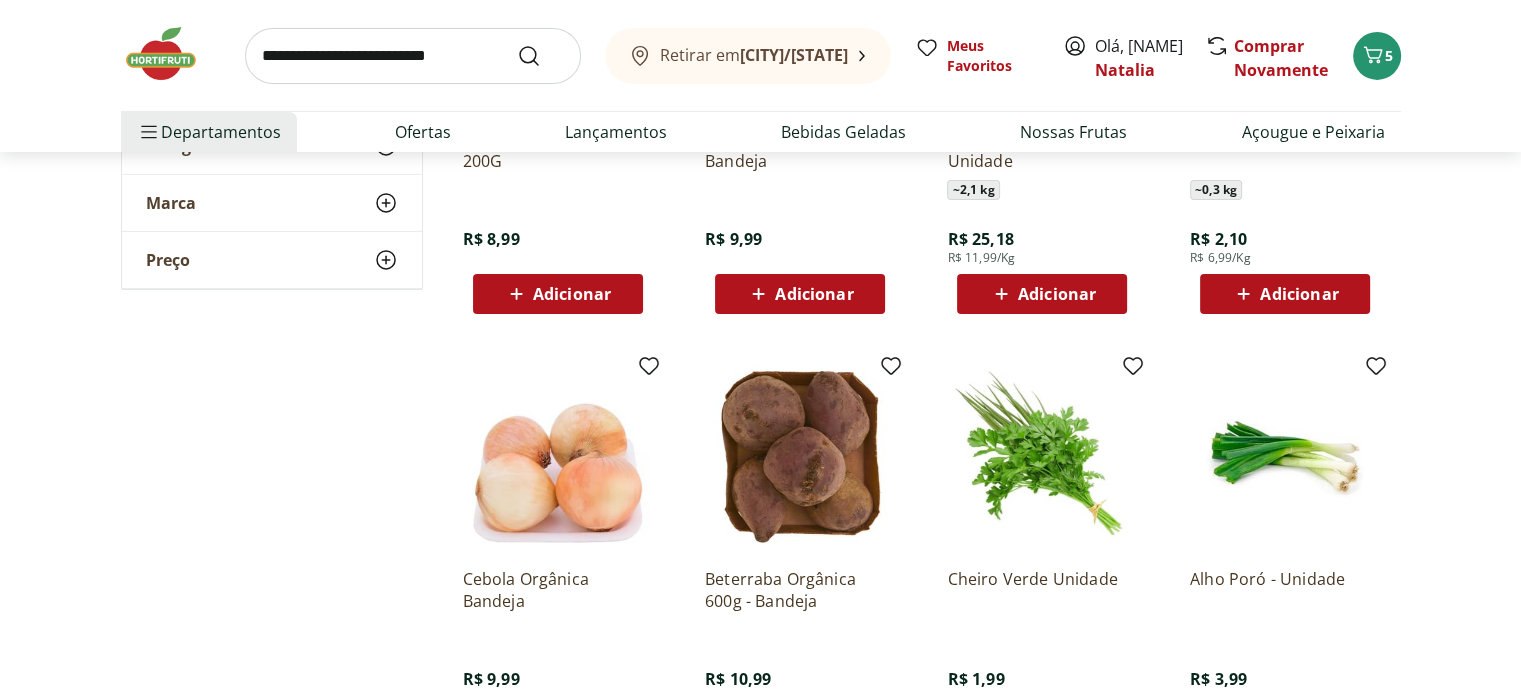 scroll, scrollTop: 7100, scrollLeft: 0, axis: vertical 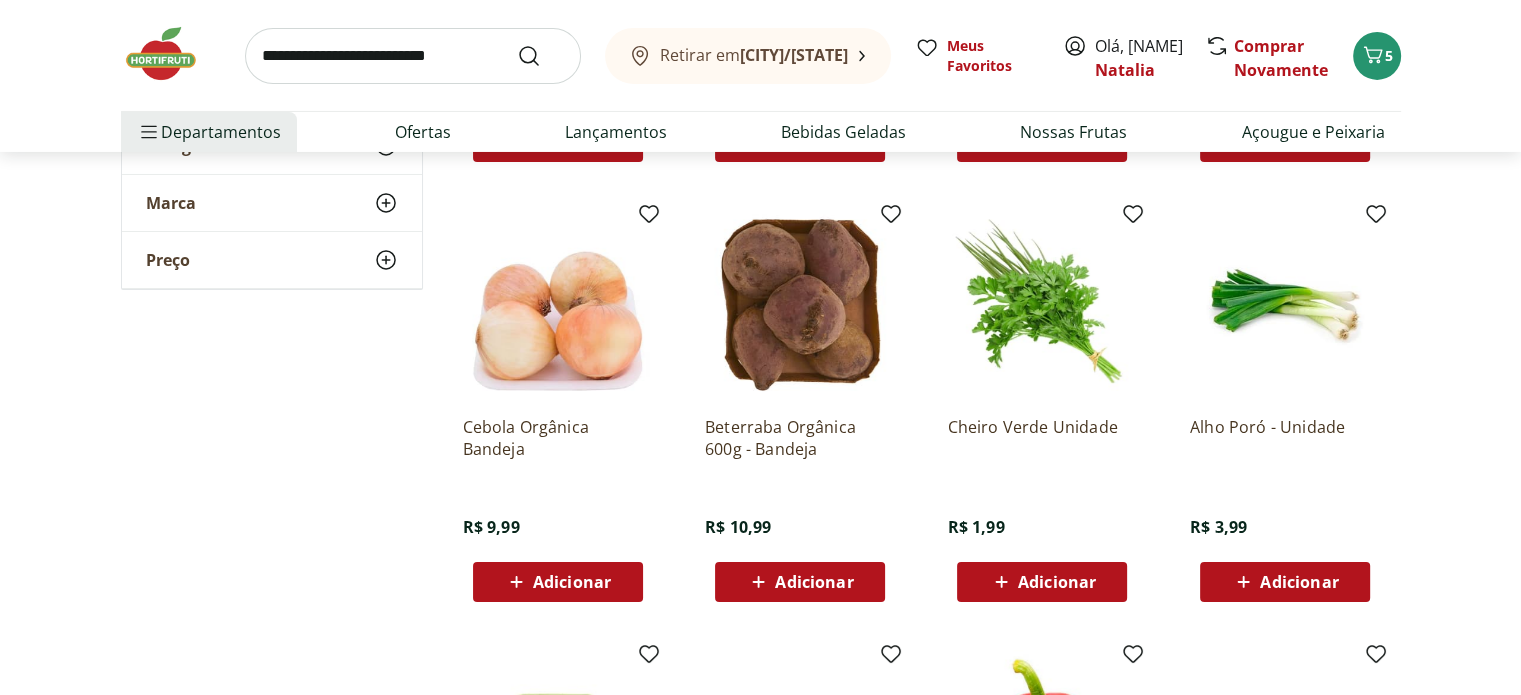 click on "Adicionar" at bounding box center (1299, 582) 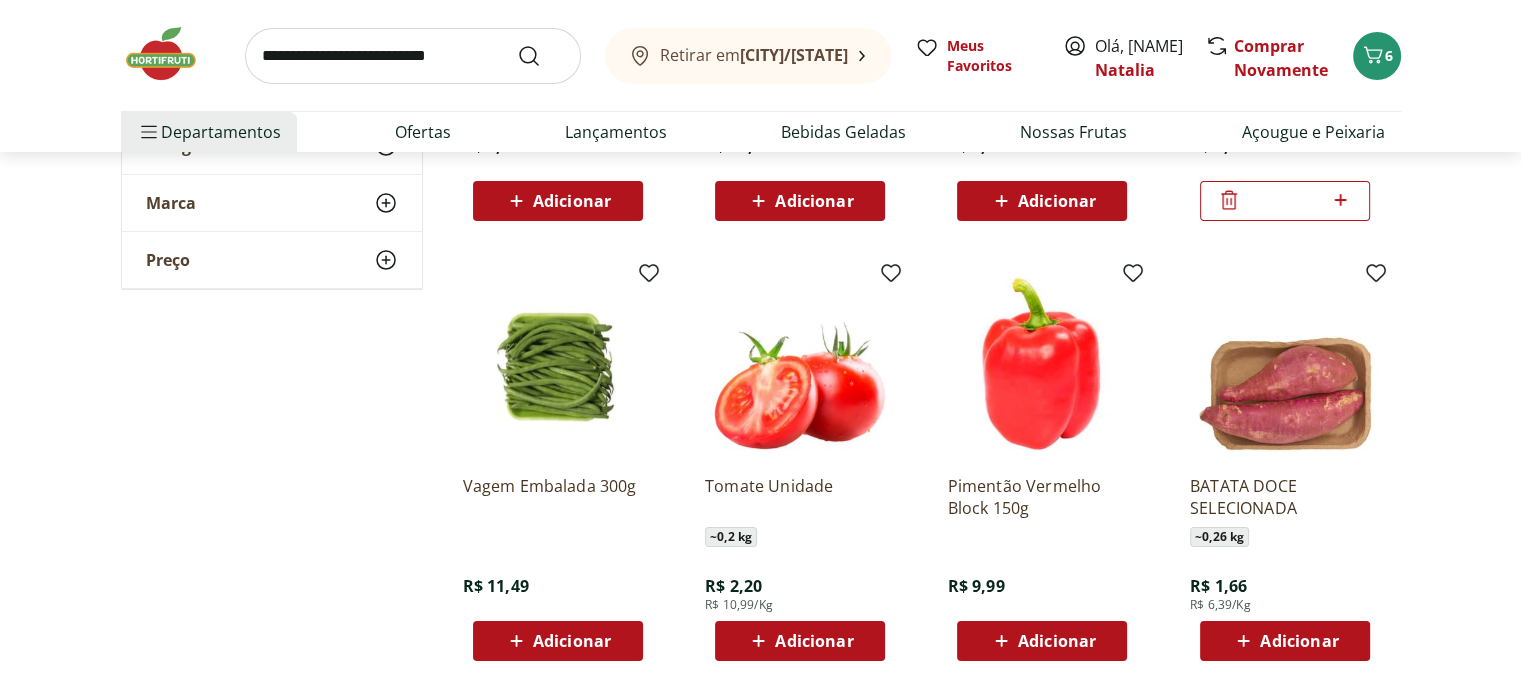 scroll, scrollTop: 7600, scrollLeft: 0, axis: vertical 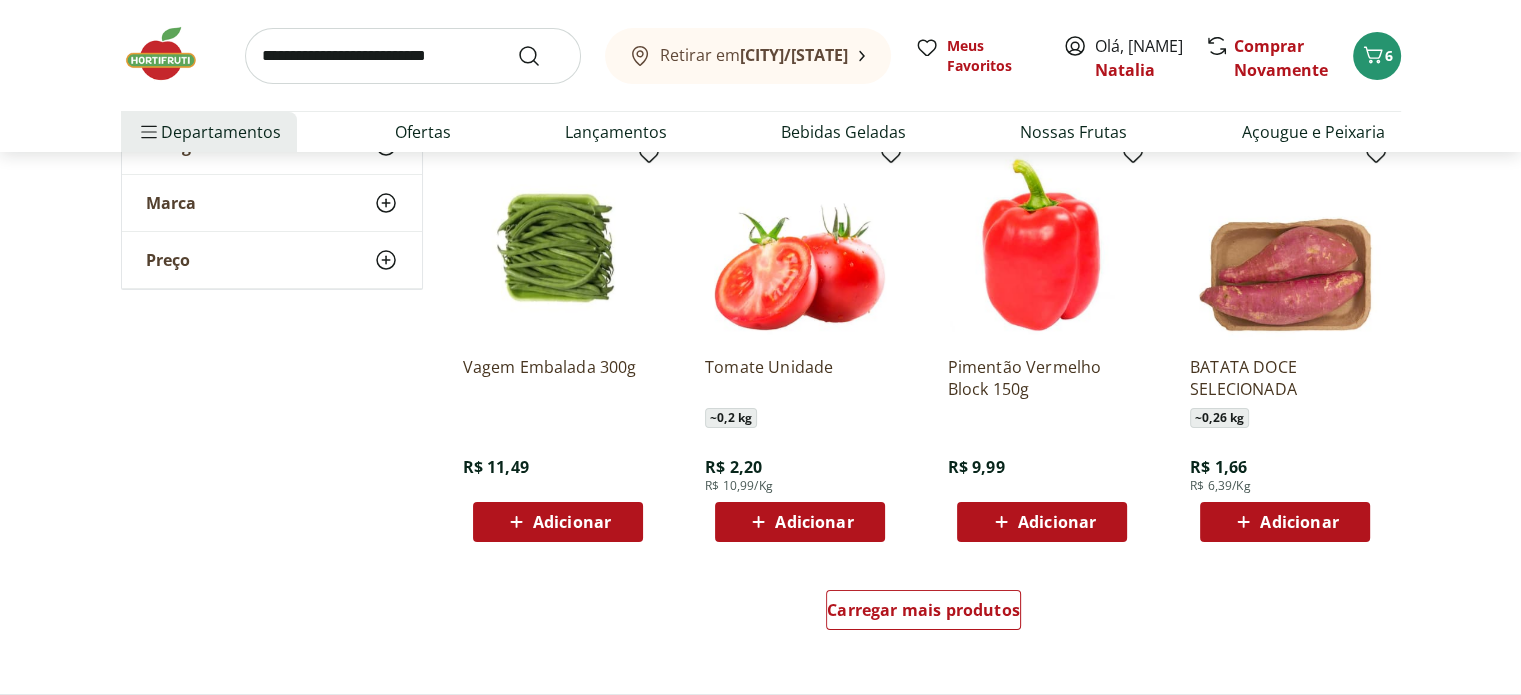 click on "Adicionar" at bounding box center (1057, 522) 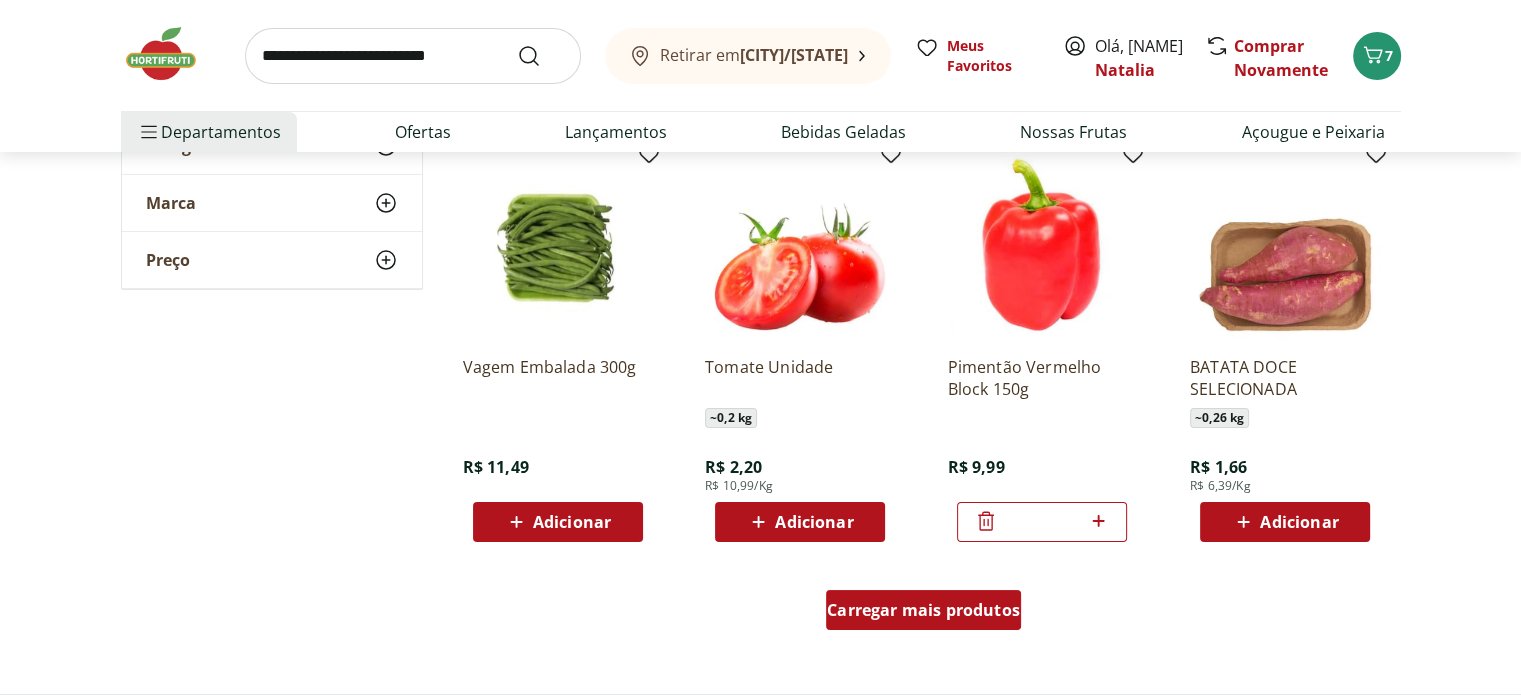 click on "Carregar mais produtos" at bounding box center [923, 610] 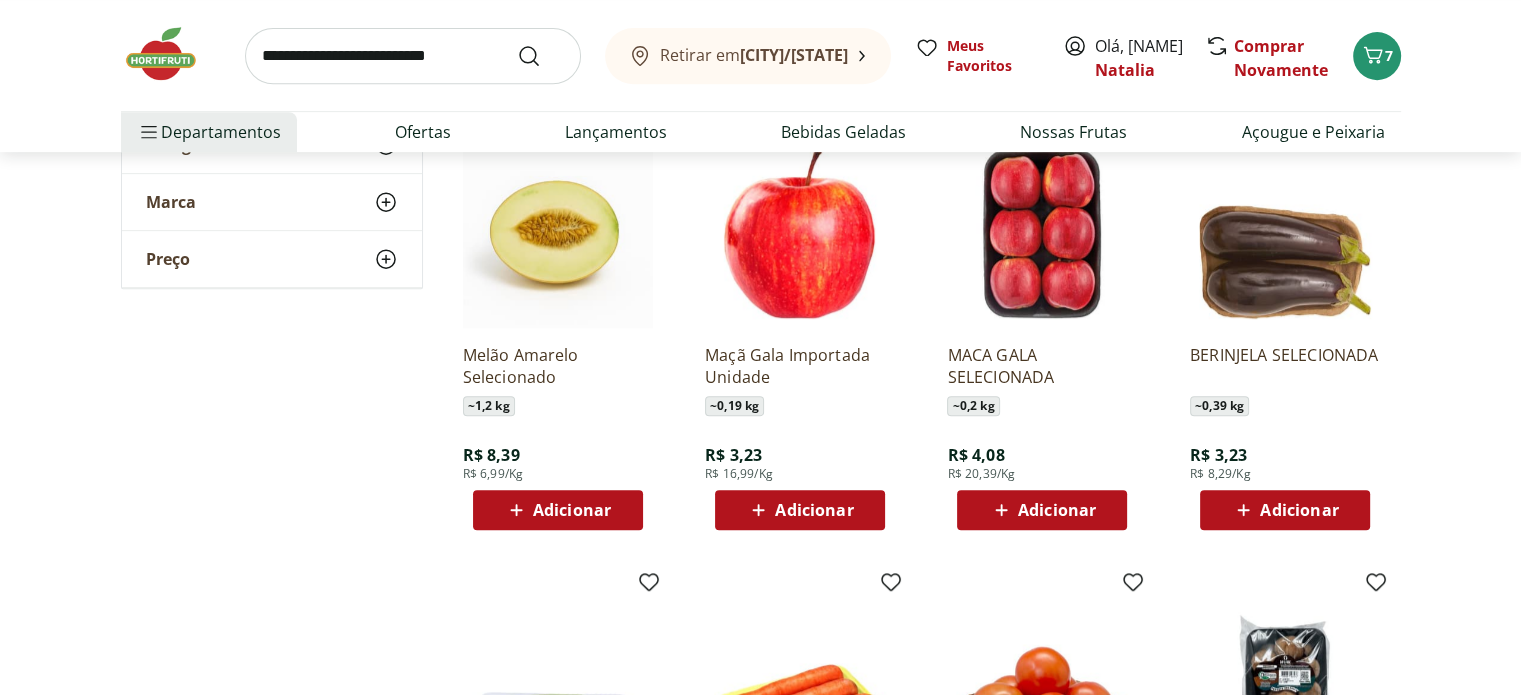 scroll, scrollTop: 8500, scrollLeft: 0, axis: vertical 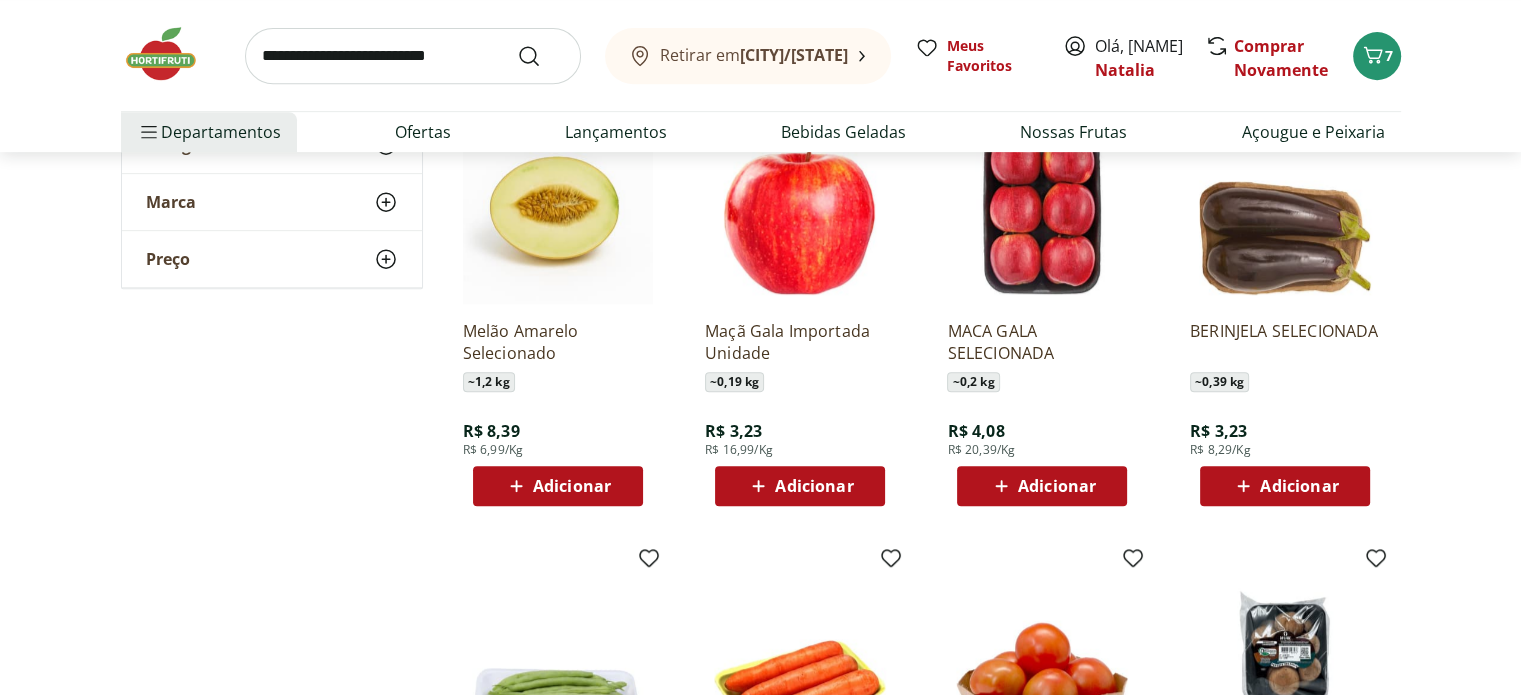 click on "Adicionar" at bounding box center [1299, 486] 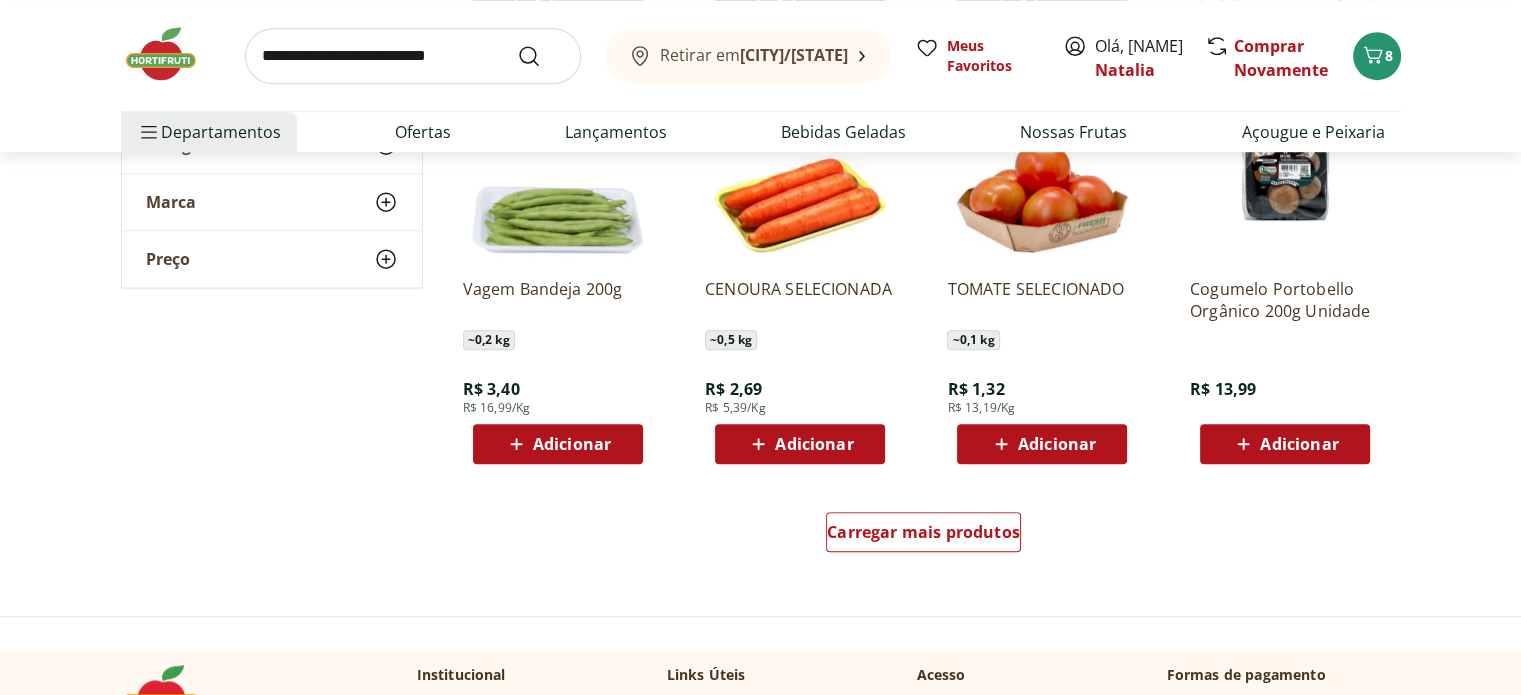 scroll, scrollTop: 9000, scrollLeft: 0, axis: vertical 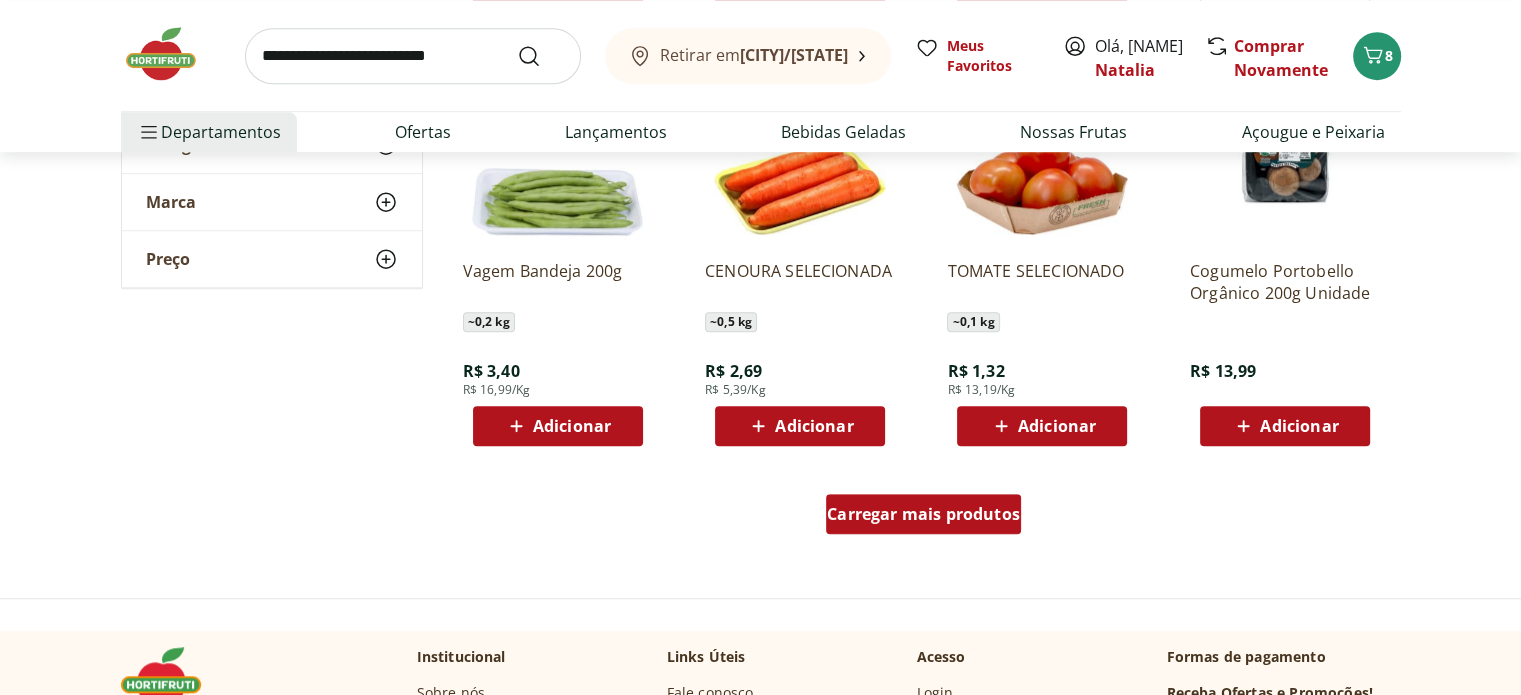 click on "Carregar mais produtos" at bounding box center [923, 514] 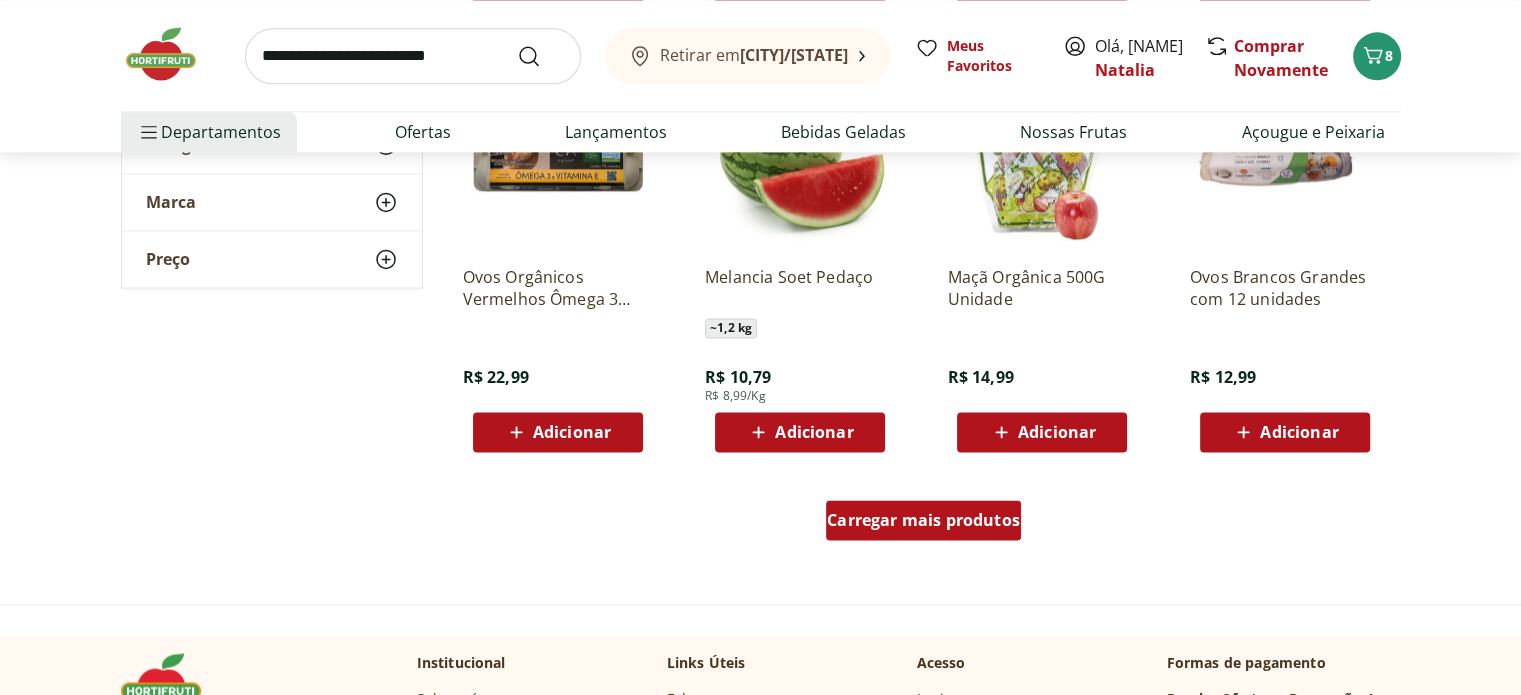 scroll, scrollTop: 10500, scrollLeft: 0, axis: vertical 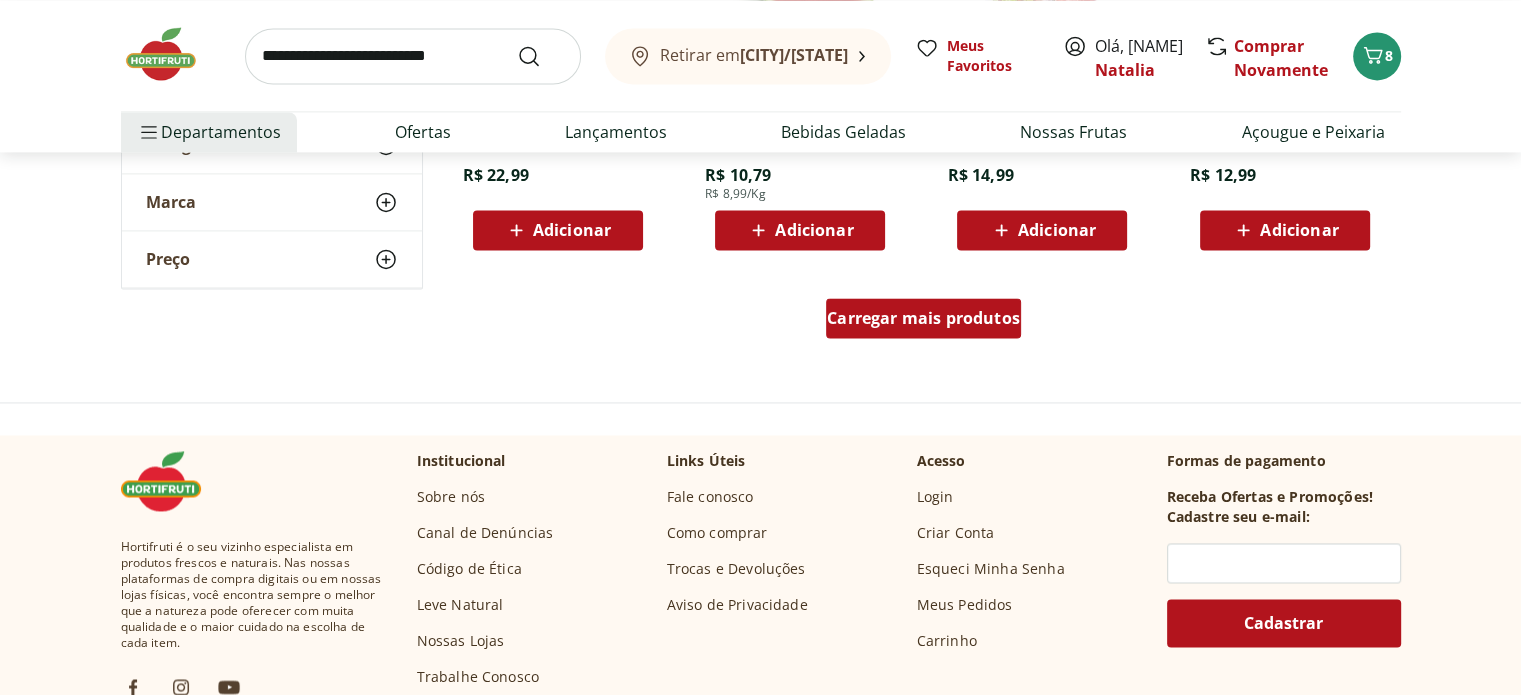 click on "Carregar mais produtos" at bounding box center (923, 318) 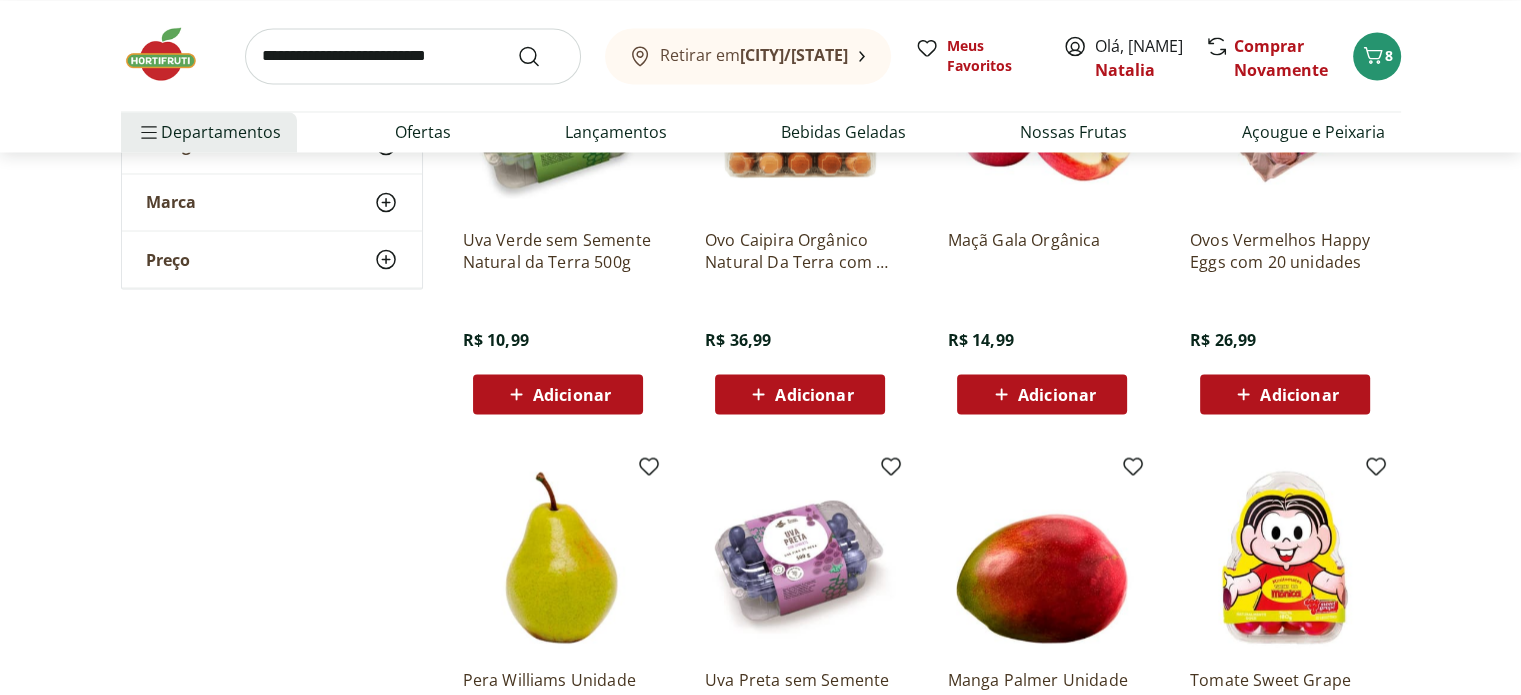 scroll, scrollTop: 11600, scrollLeft: 0, axis: vertical 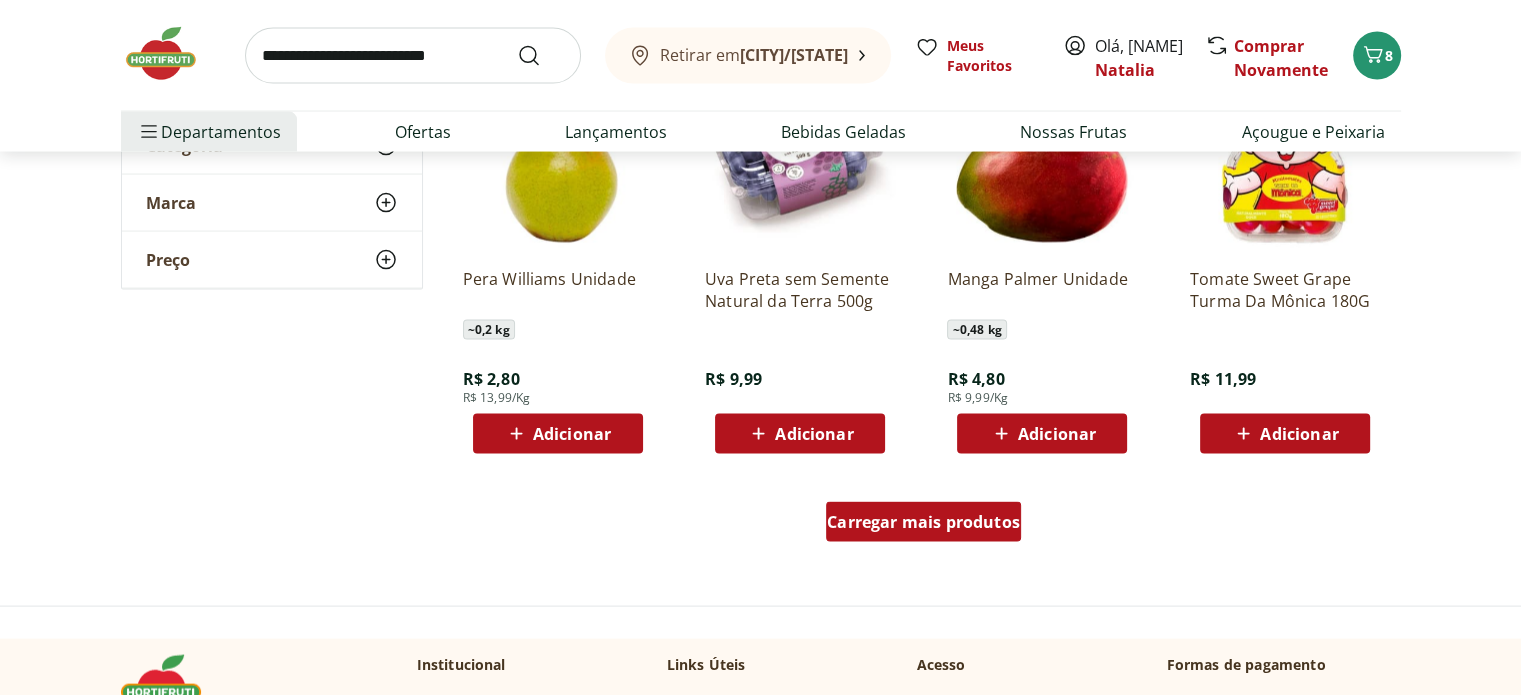 click on "Carregar mais produtos" at bounding box center (923, 522) 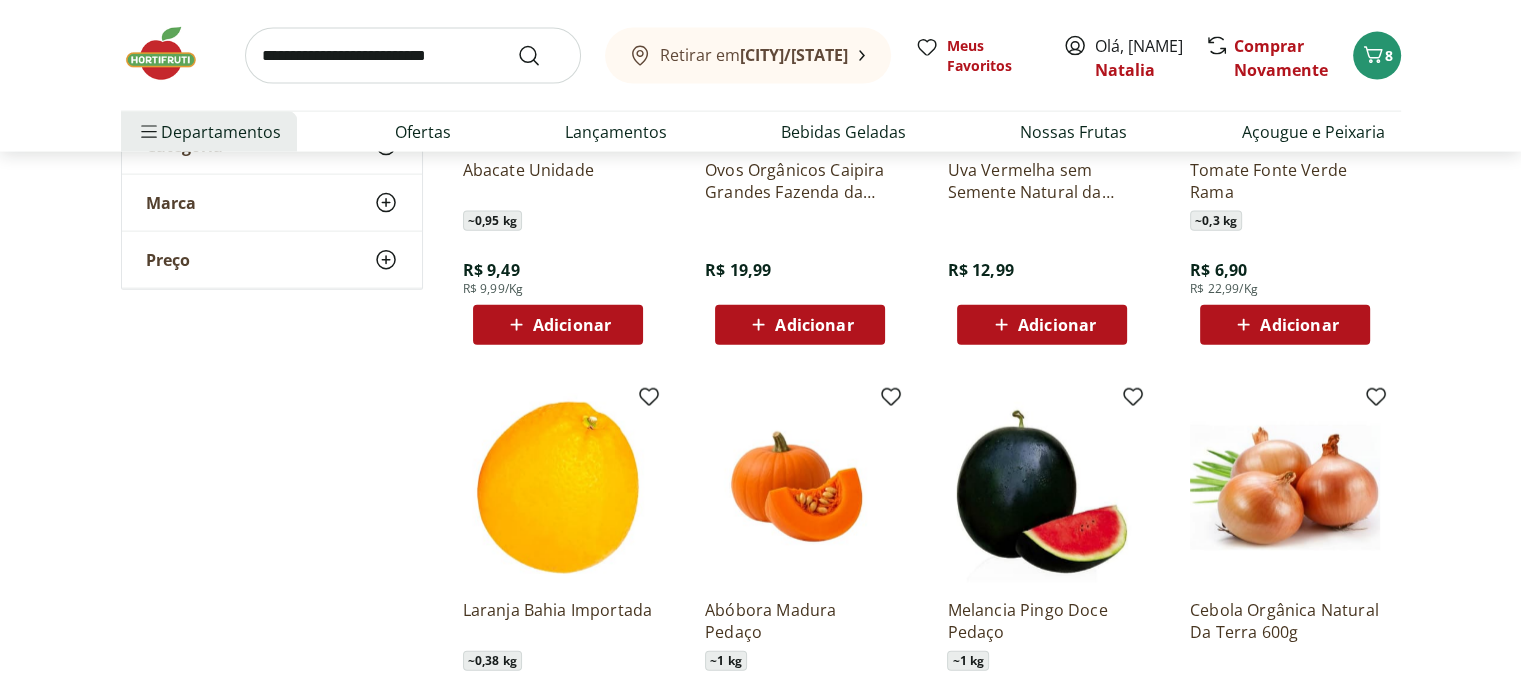 scroll, scrollTop: 12400, scrollLeft: 0, axis: vertical 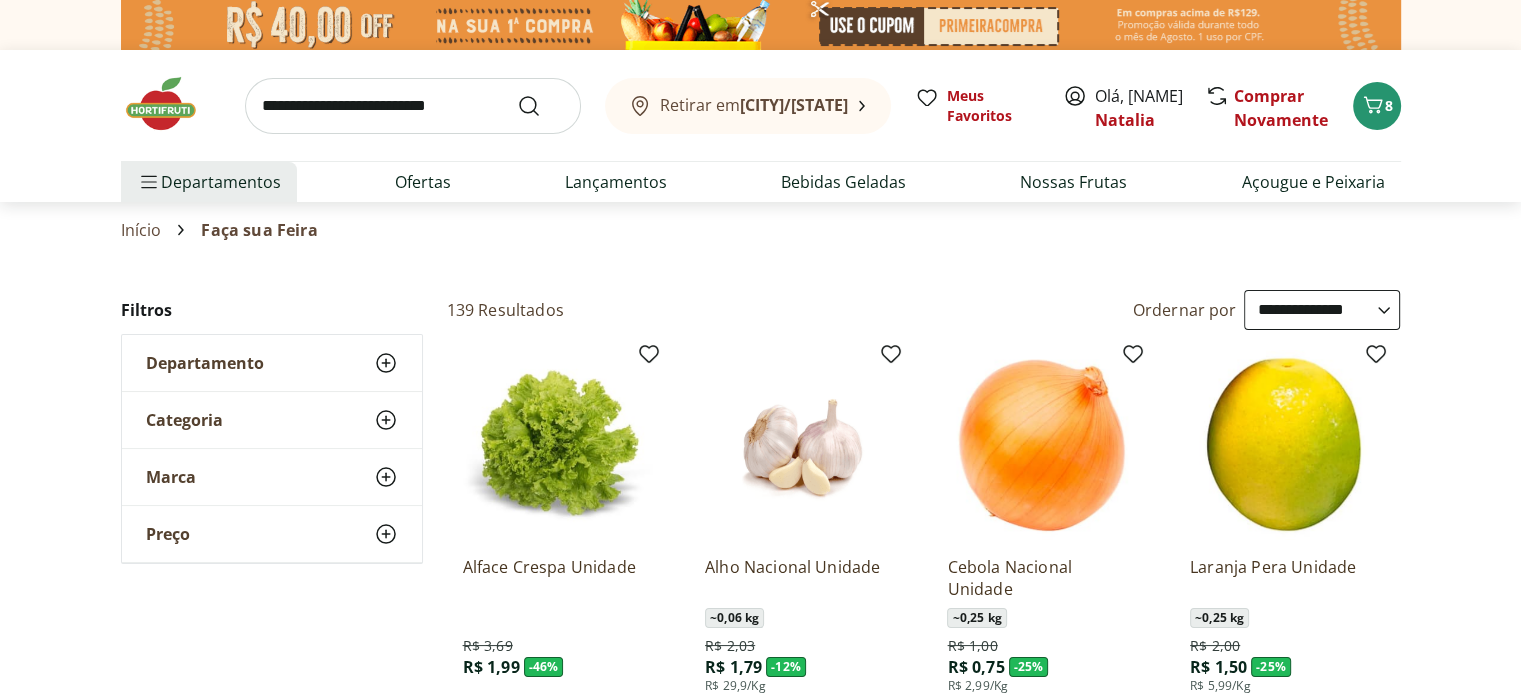 click at bounding box center (171, 104) 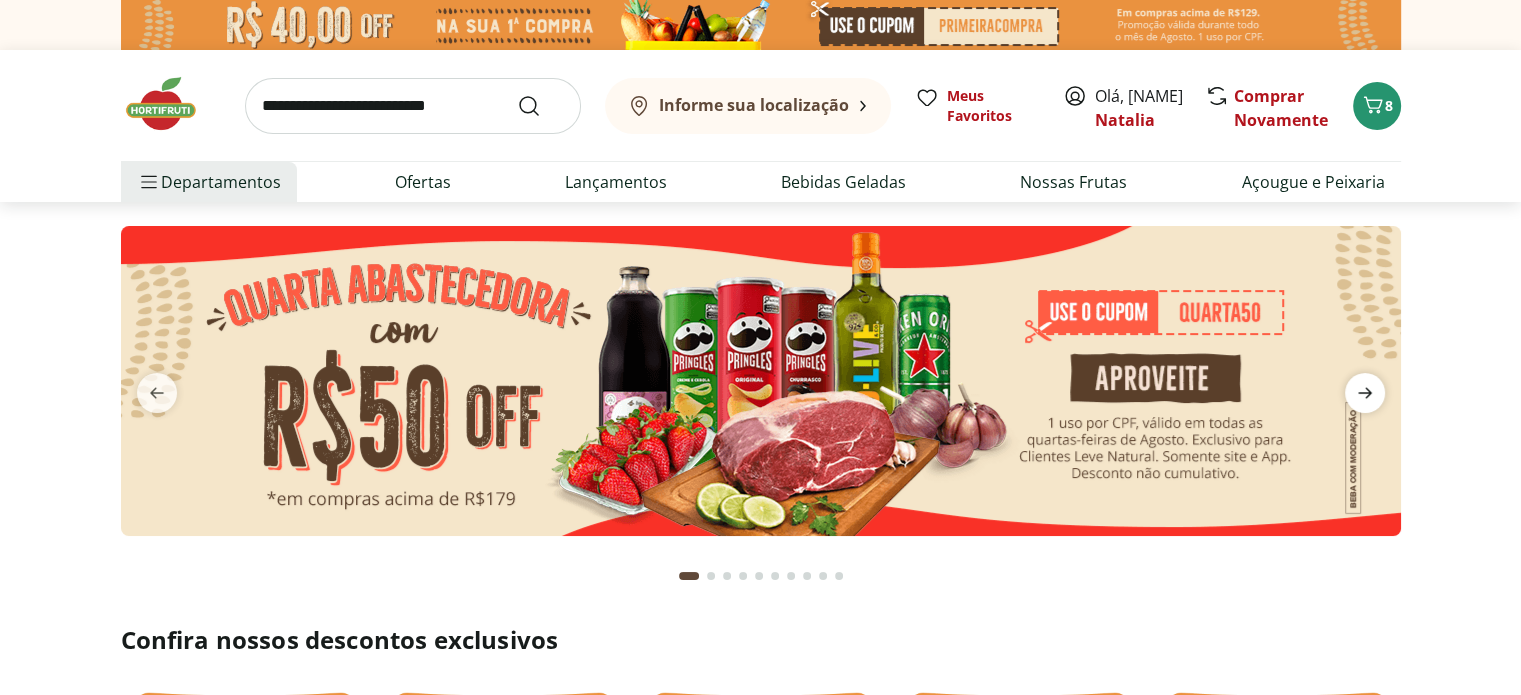 click 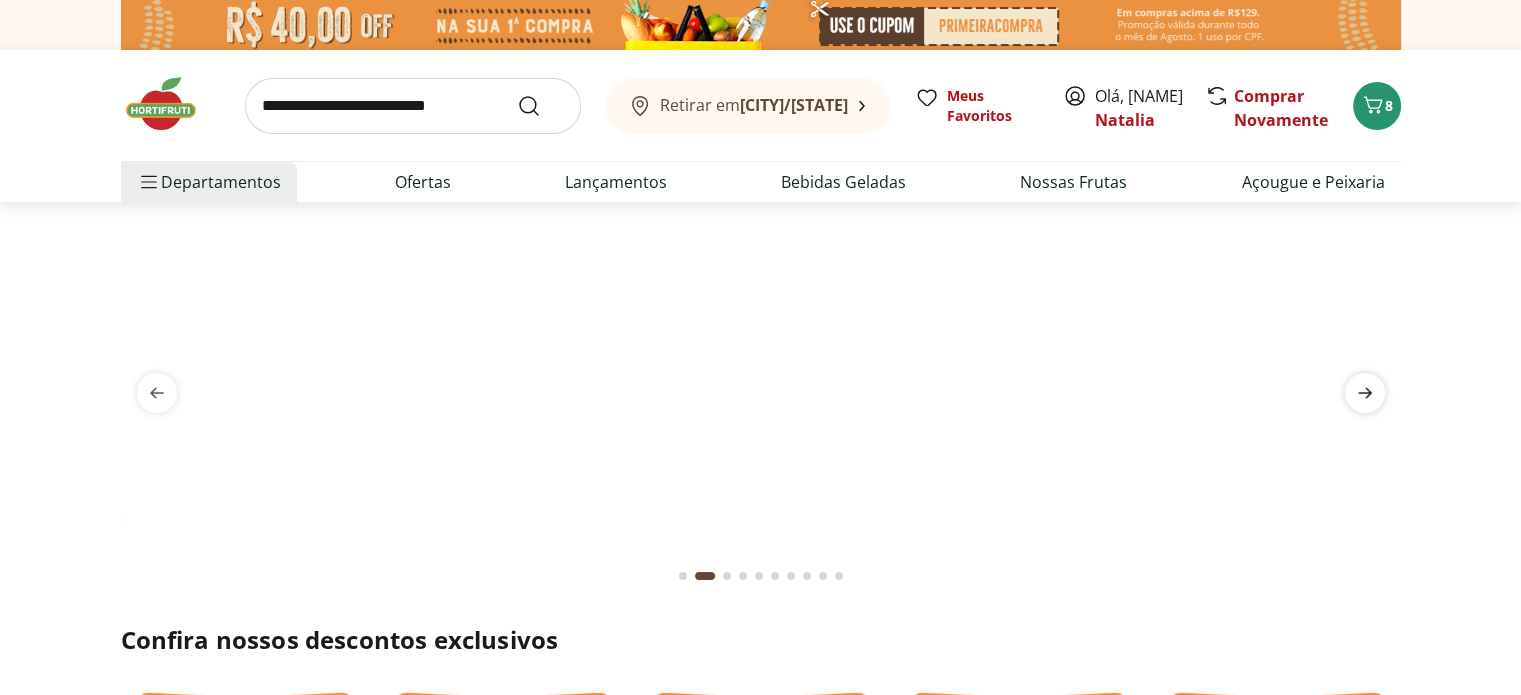 click 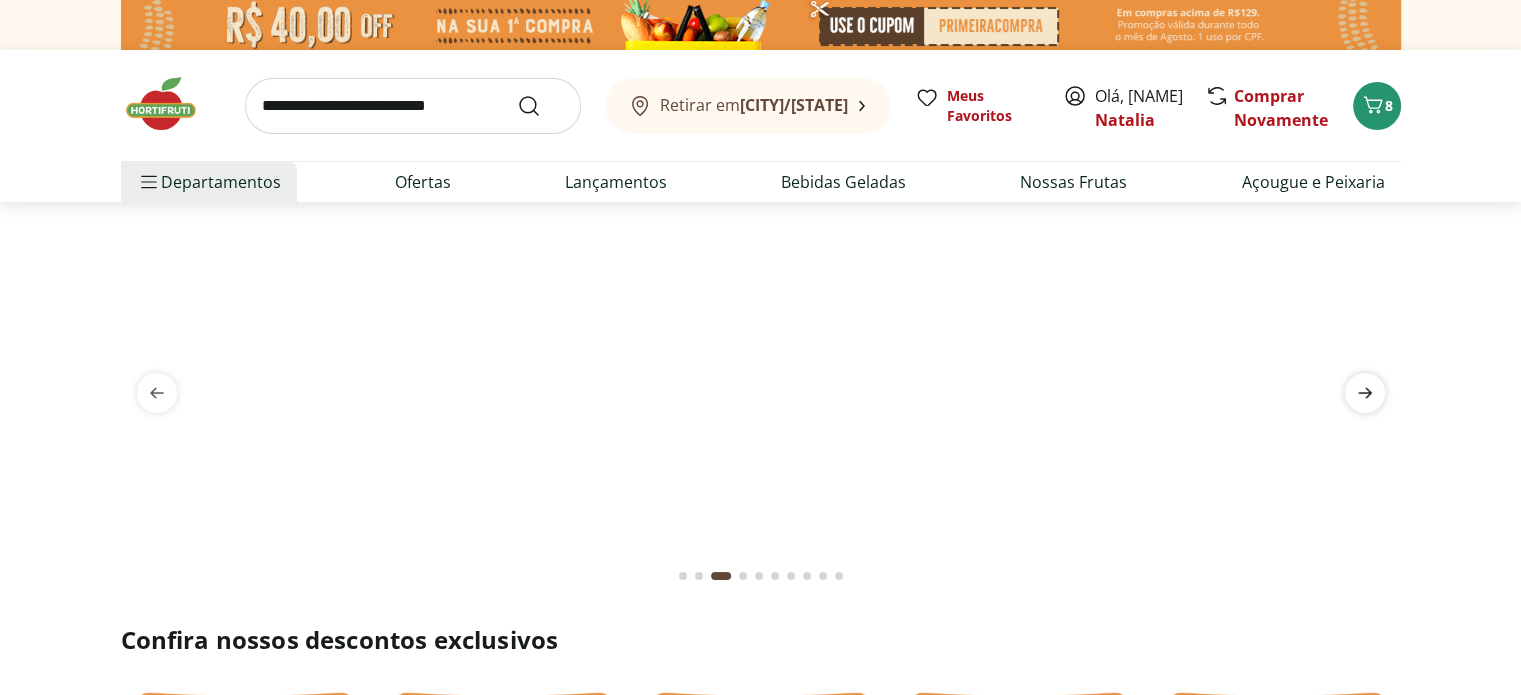 click 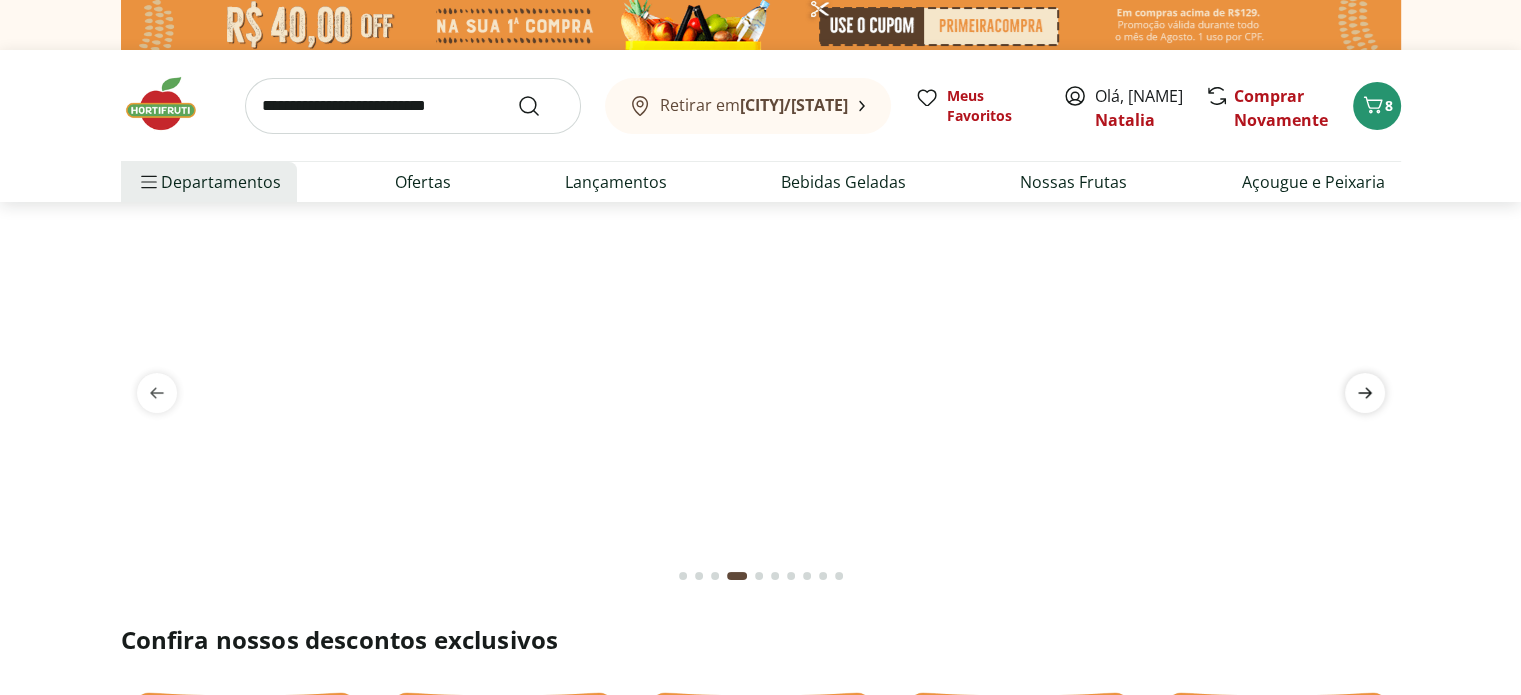 click 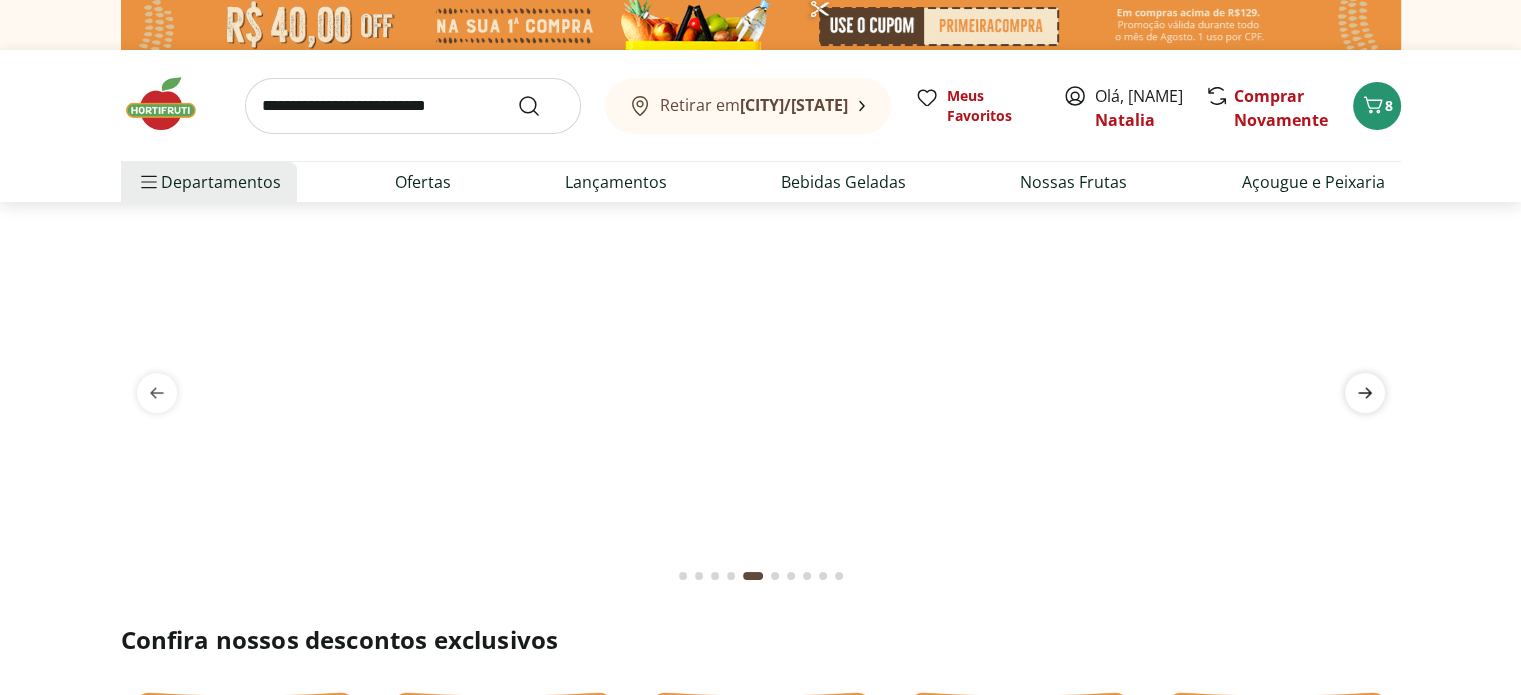 click 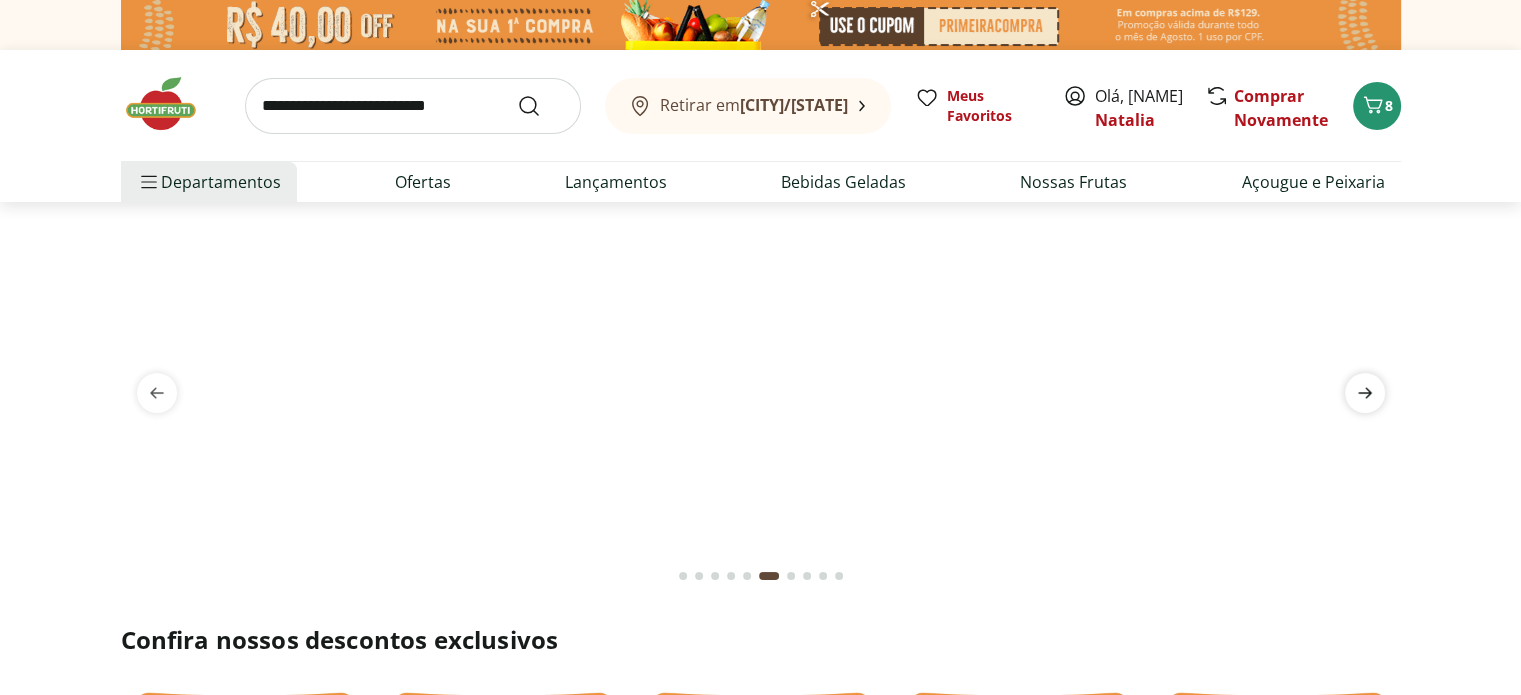 click 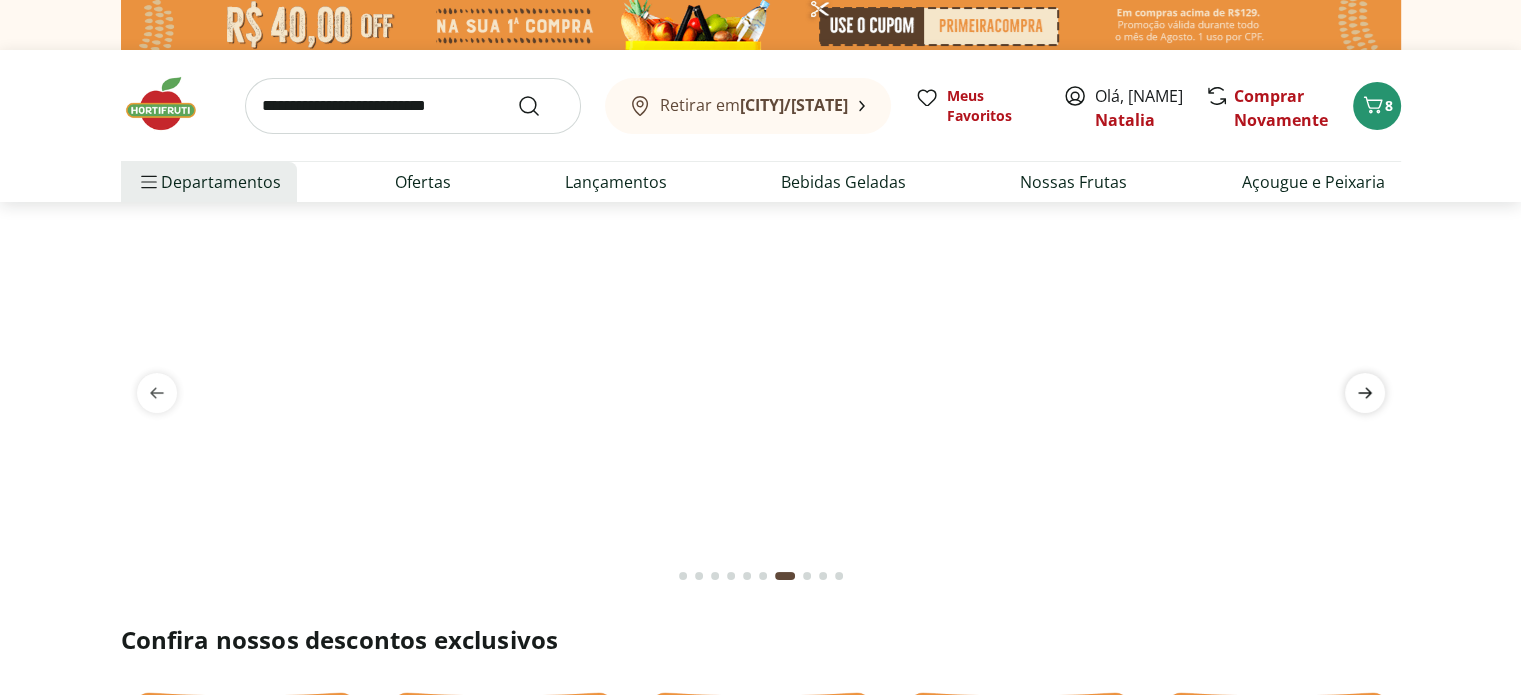 click 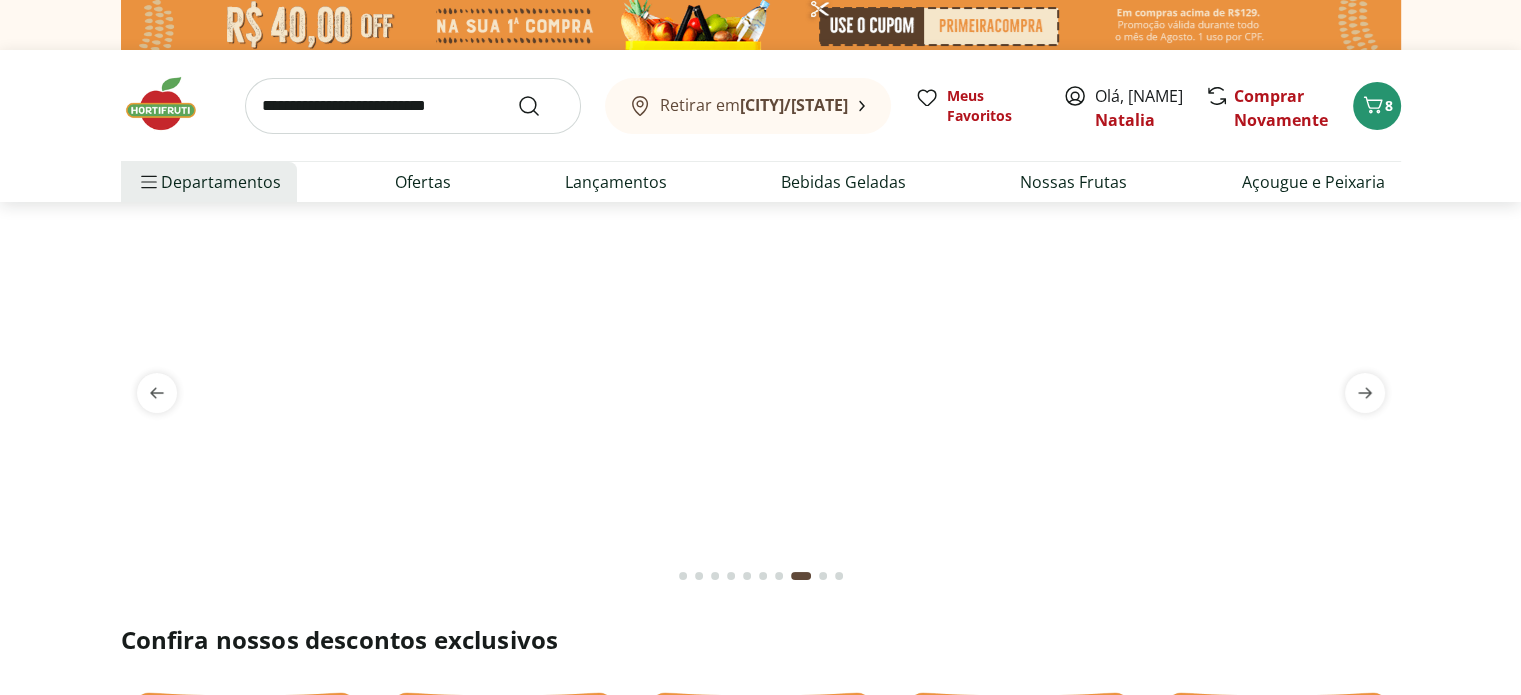 click at bounding box center (761, 226) 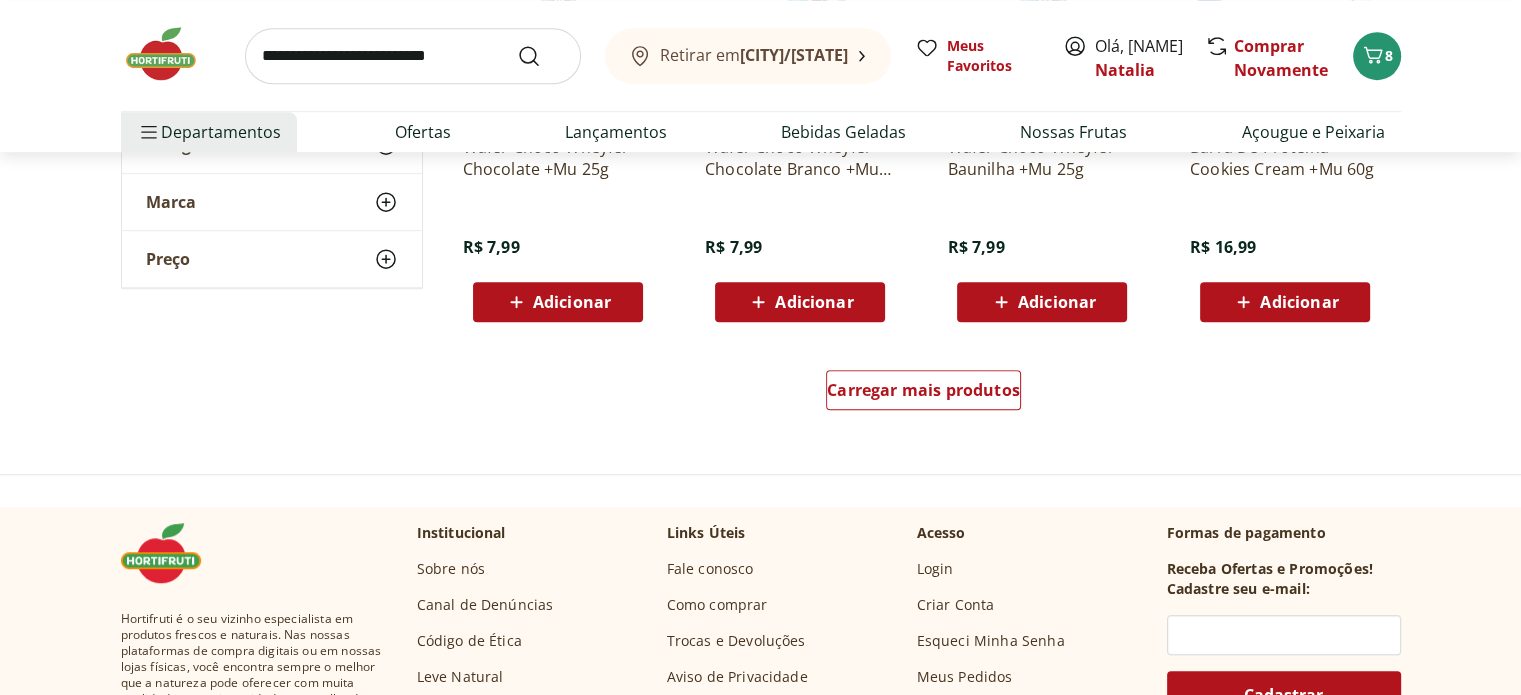 scroll, scrollTop: 1400, scrollLeft: 0, axis: vertical 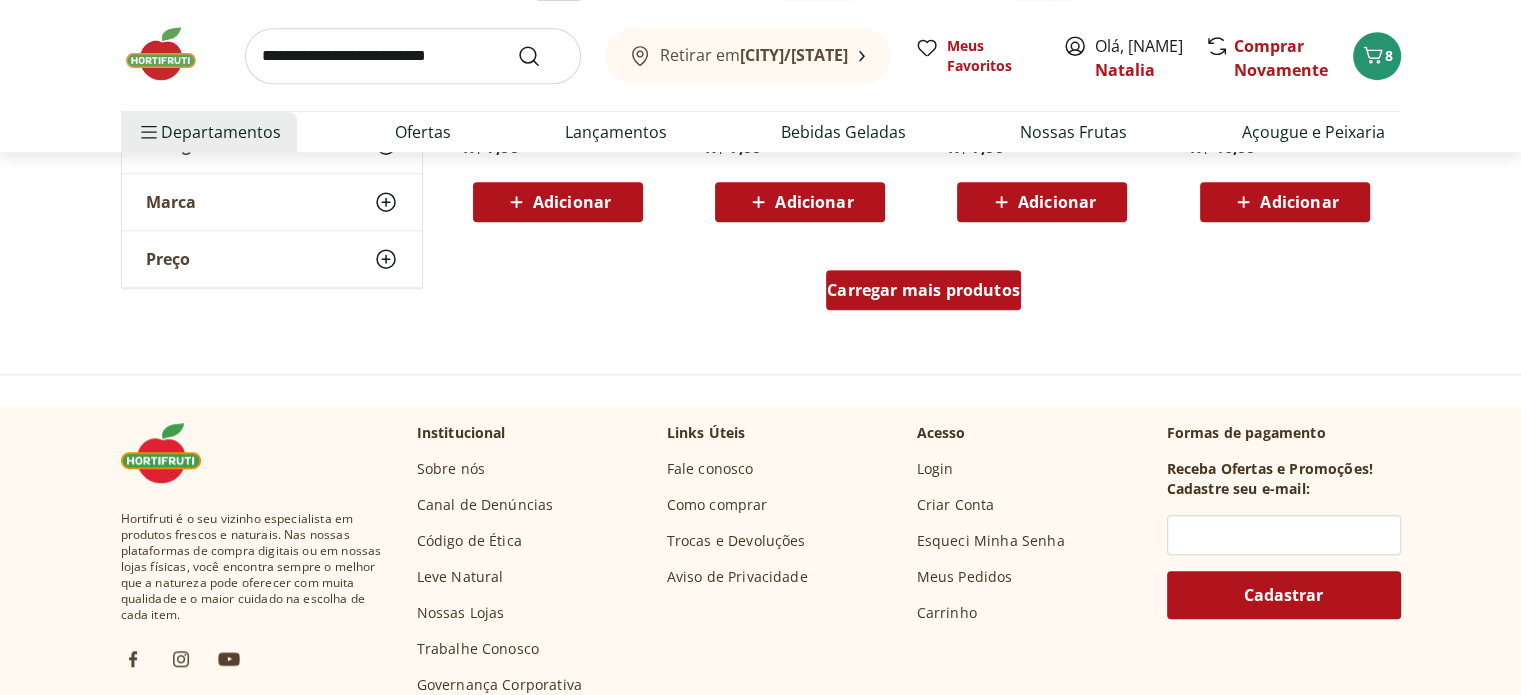 click on "Carregar mais produtos" at bounding box center [923, 290] 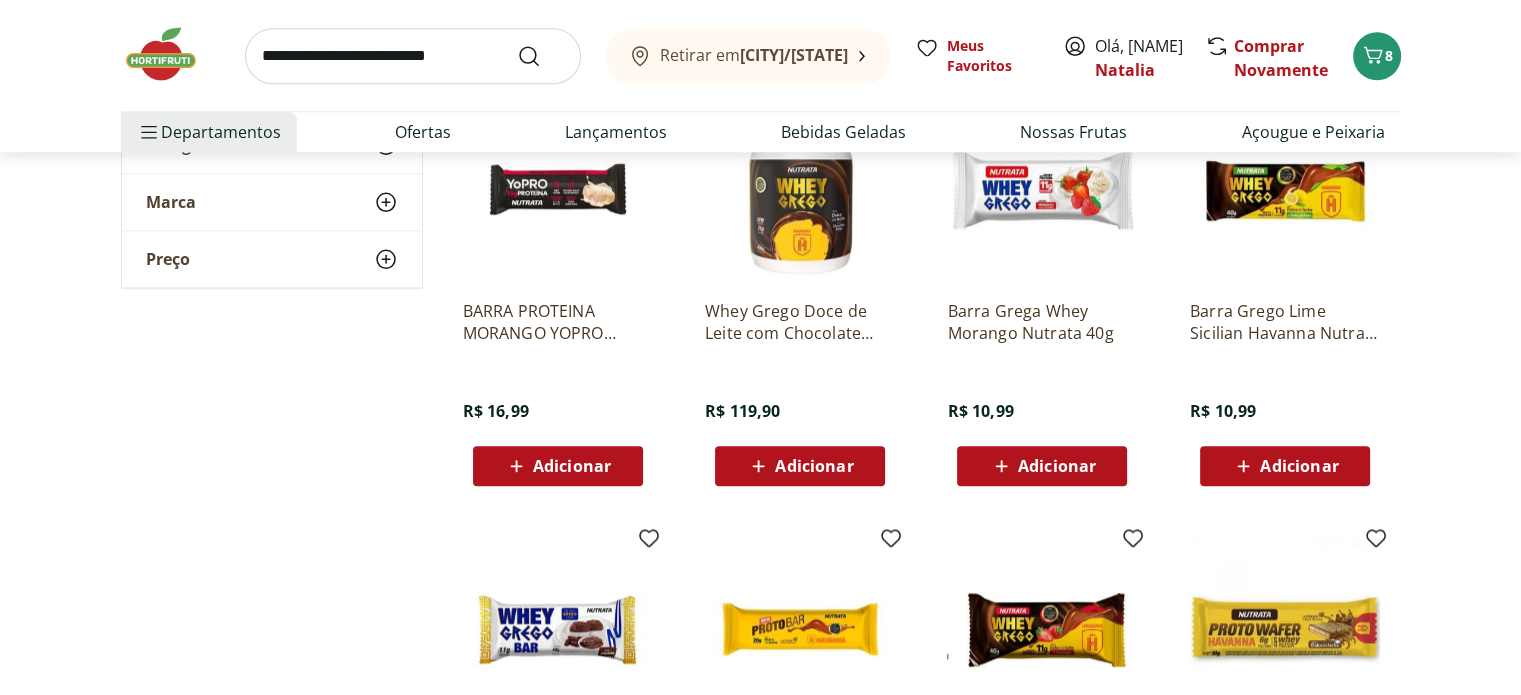 scroll, scrollTop: 2600, scrollLeft: 0, axis: vertical 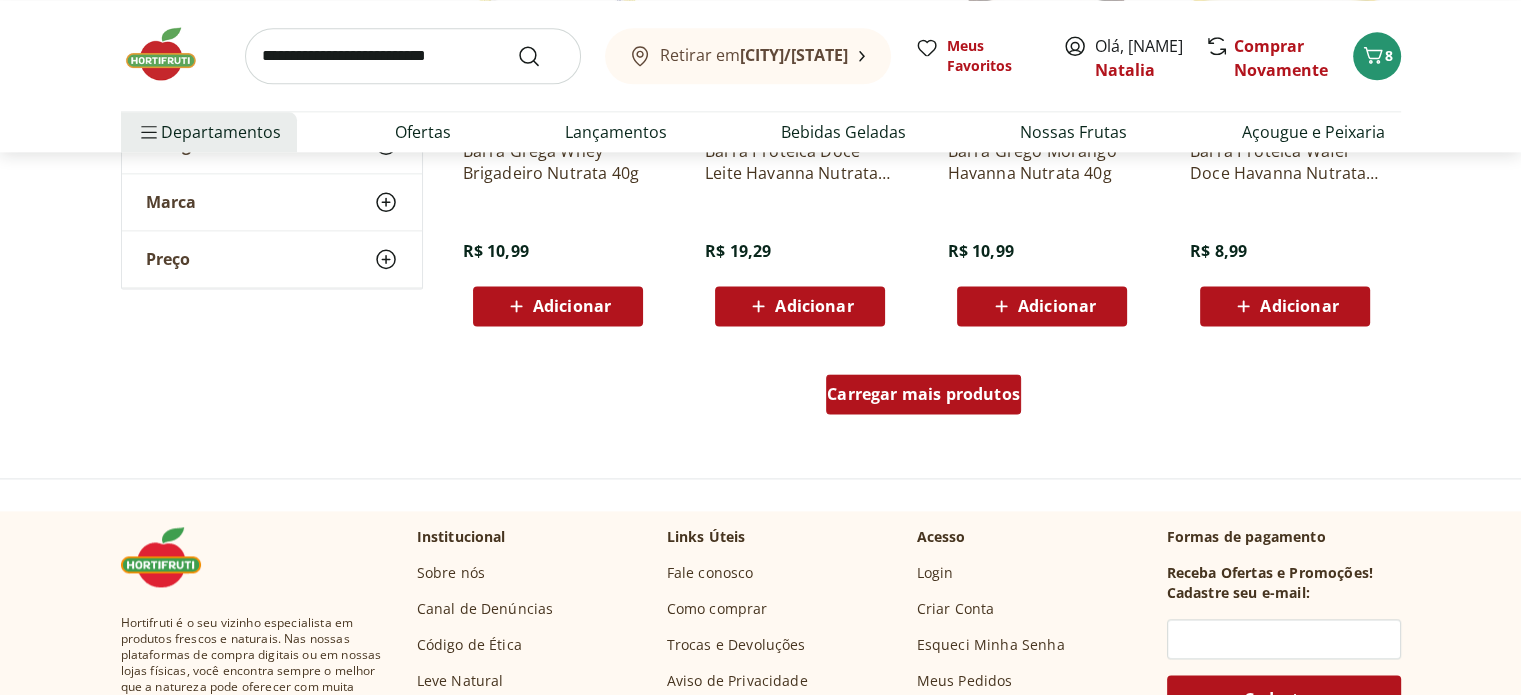 click on "Carregar mais produtos" at bounding box center (923, 394) 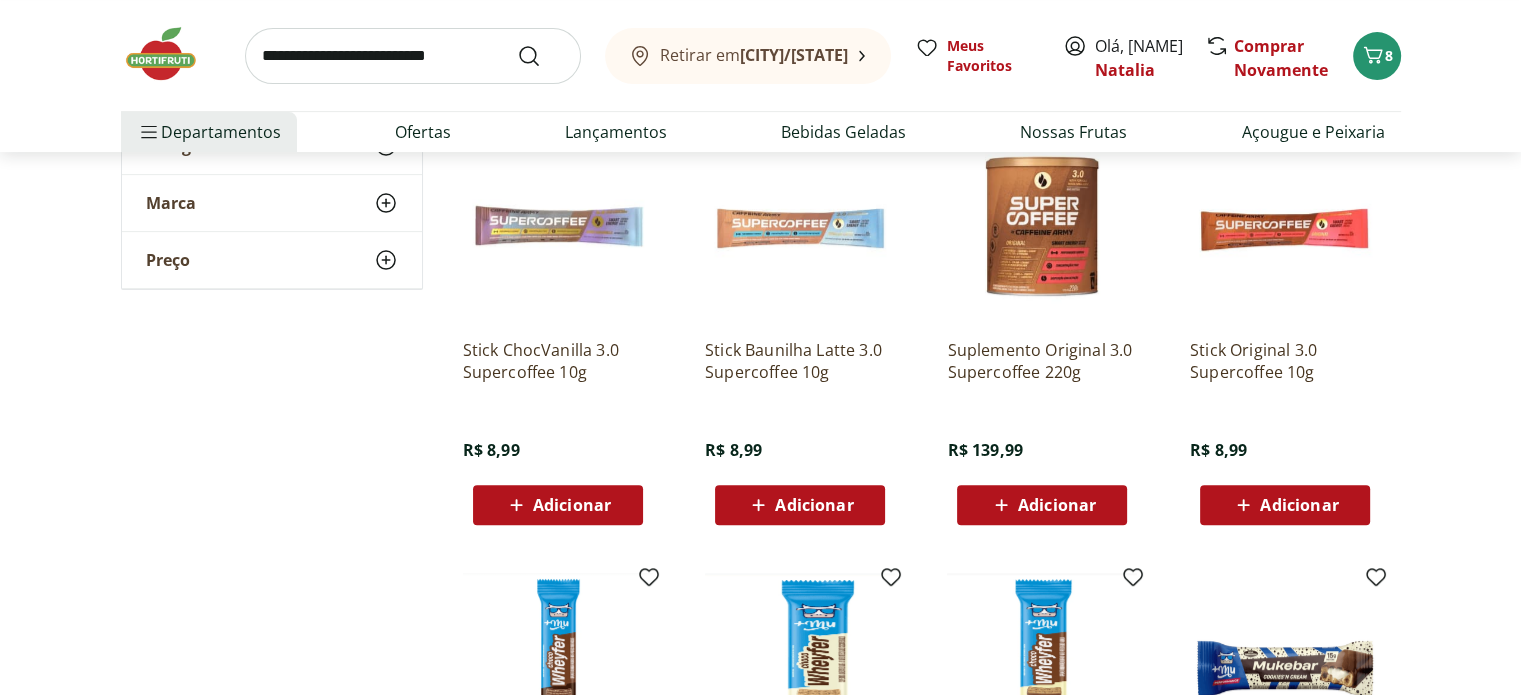 scroll, scrollTop: 0, scrollLeft: 0, axis: both 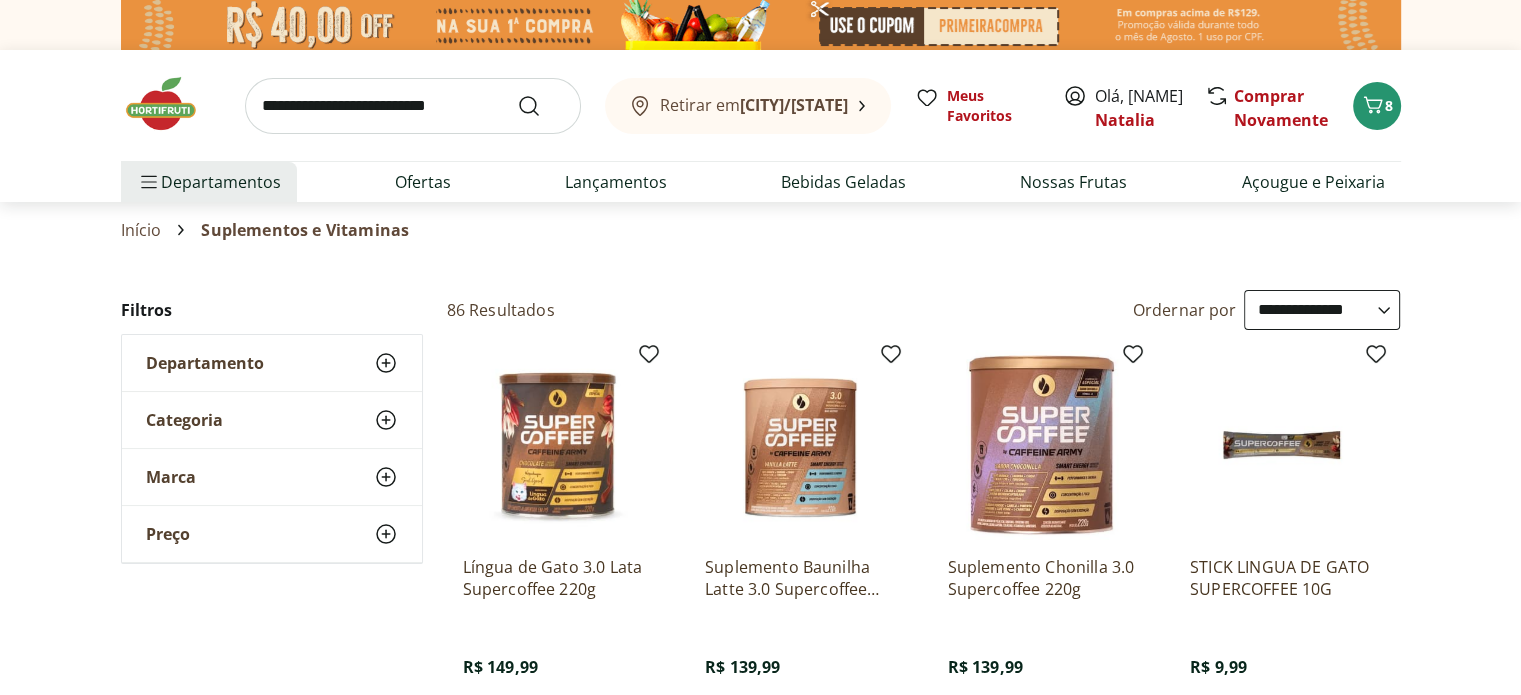 click at bounding box center [171, 104] 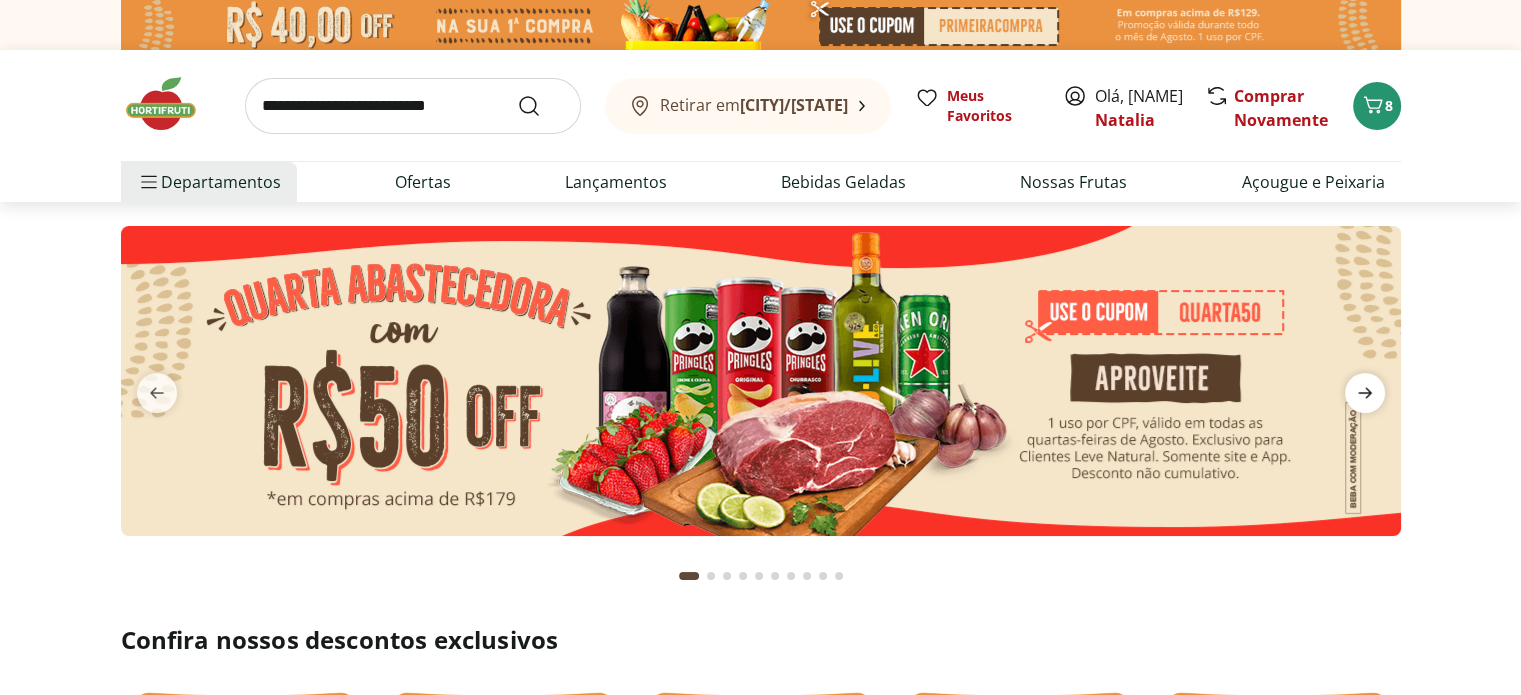 click 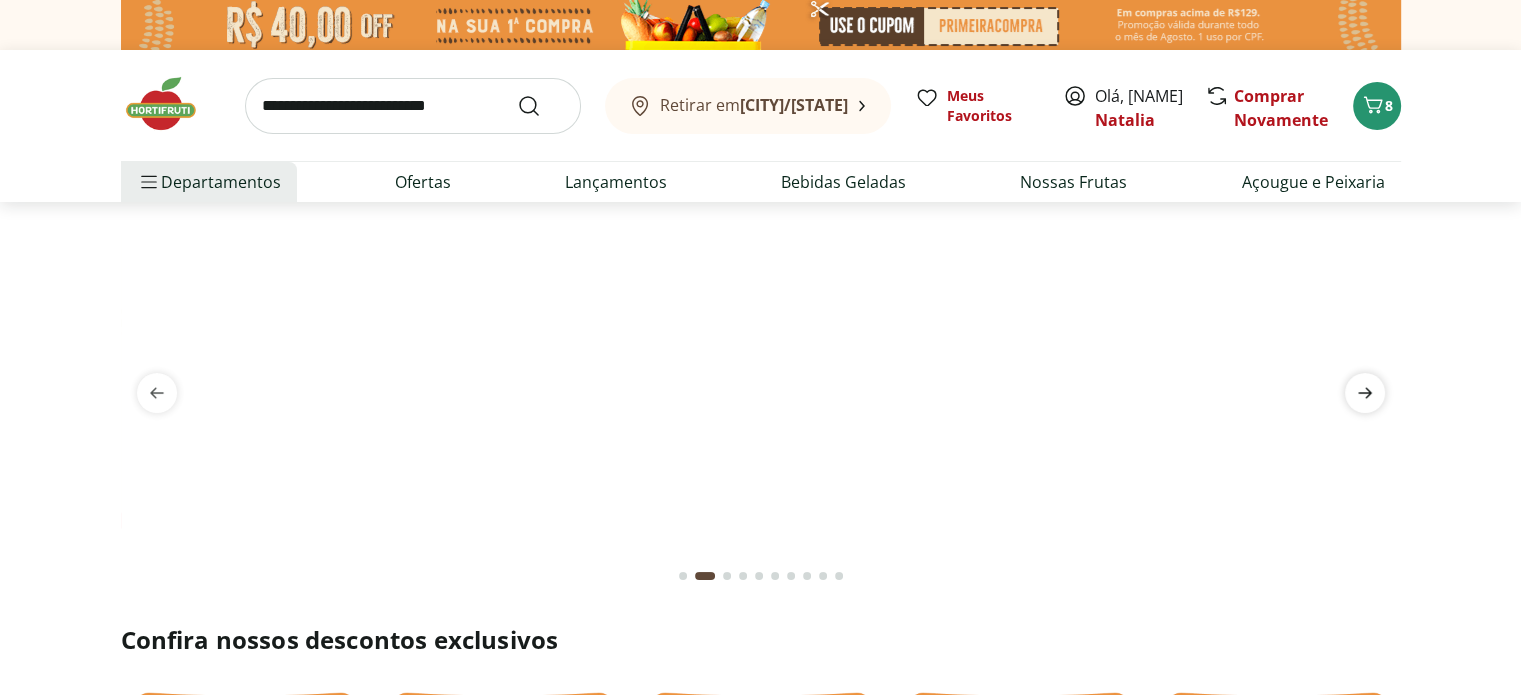 click 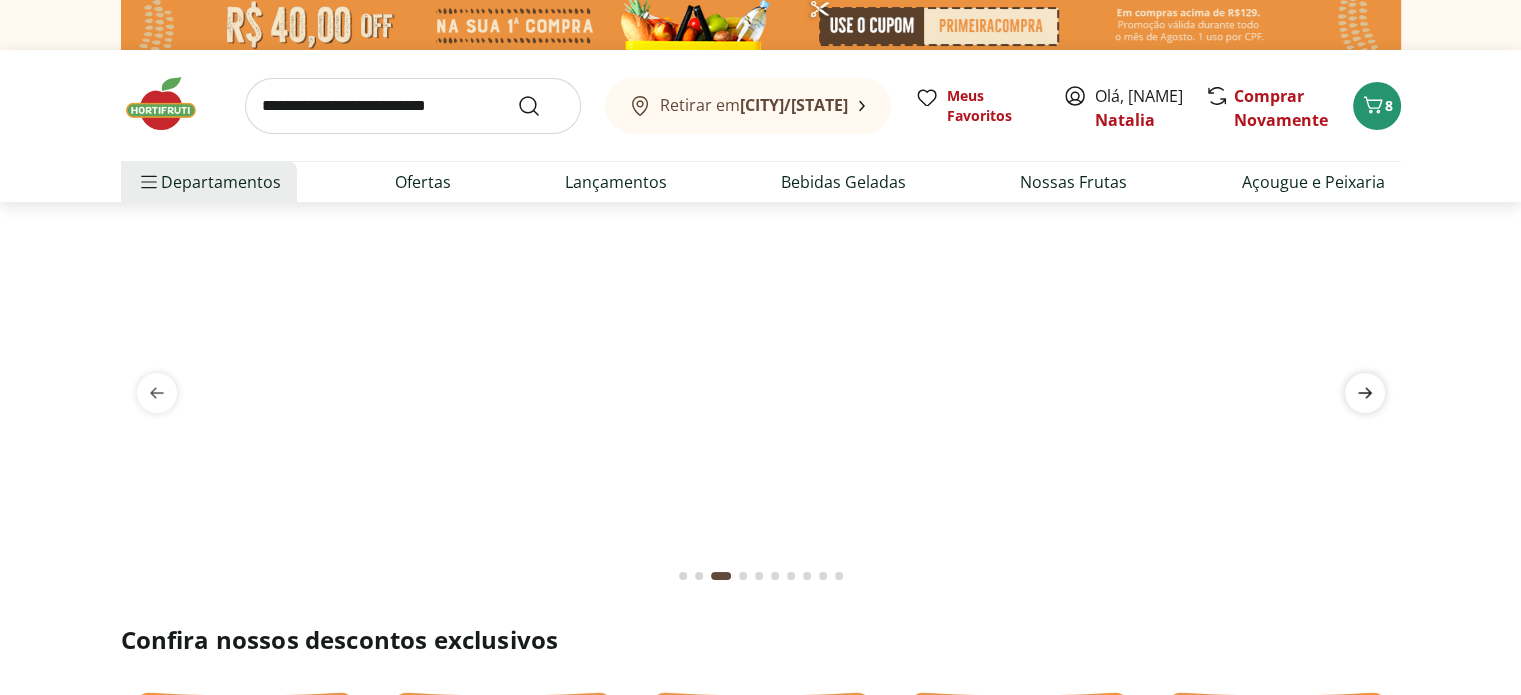 click 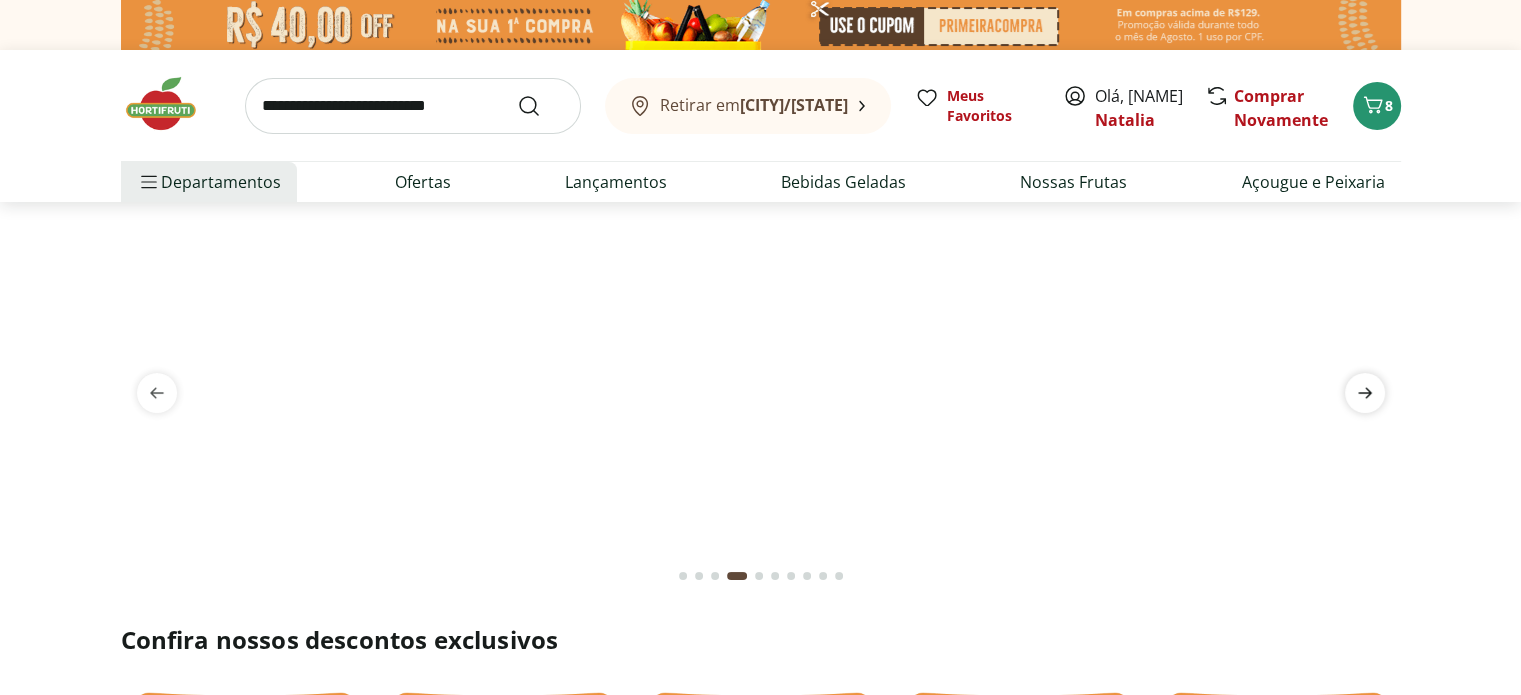click 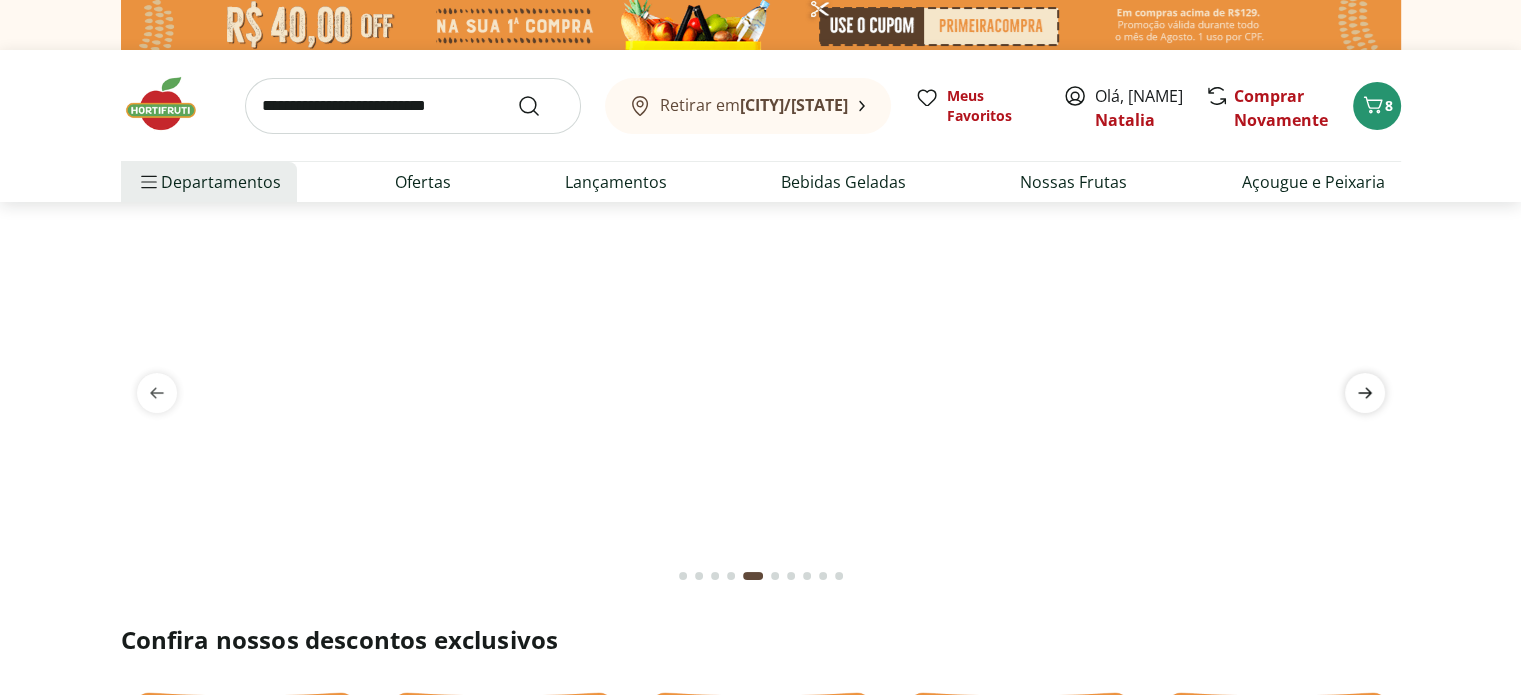 click 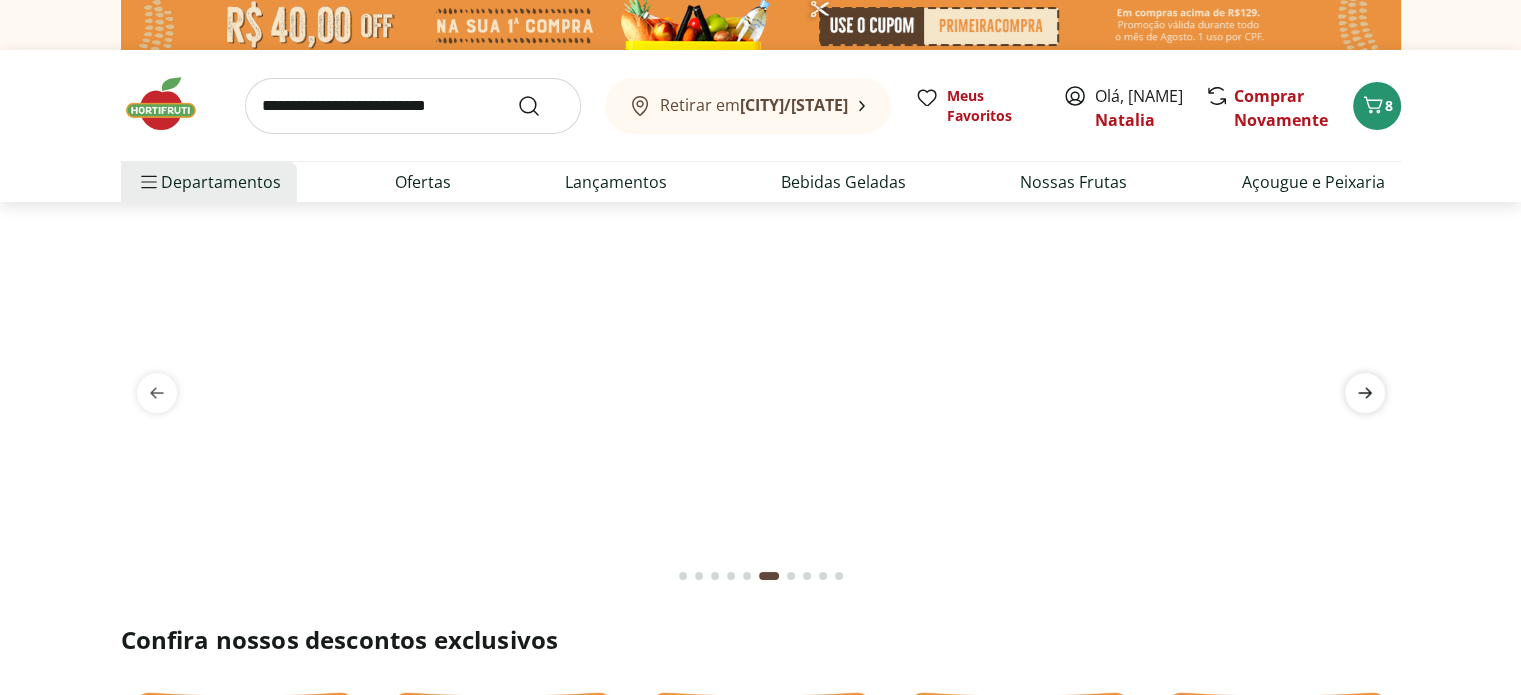 click 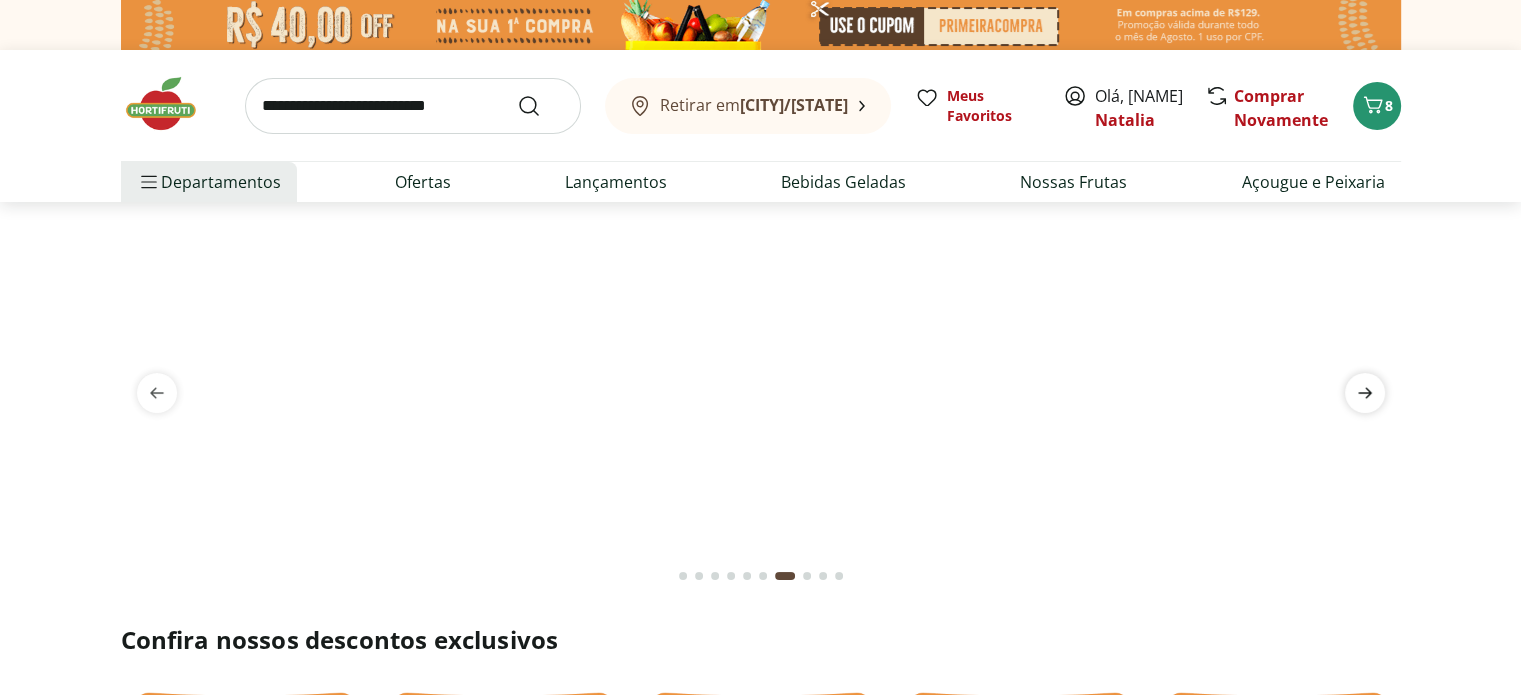 click 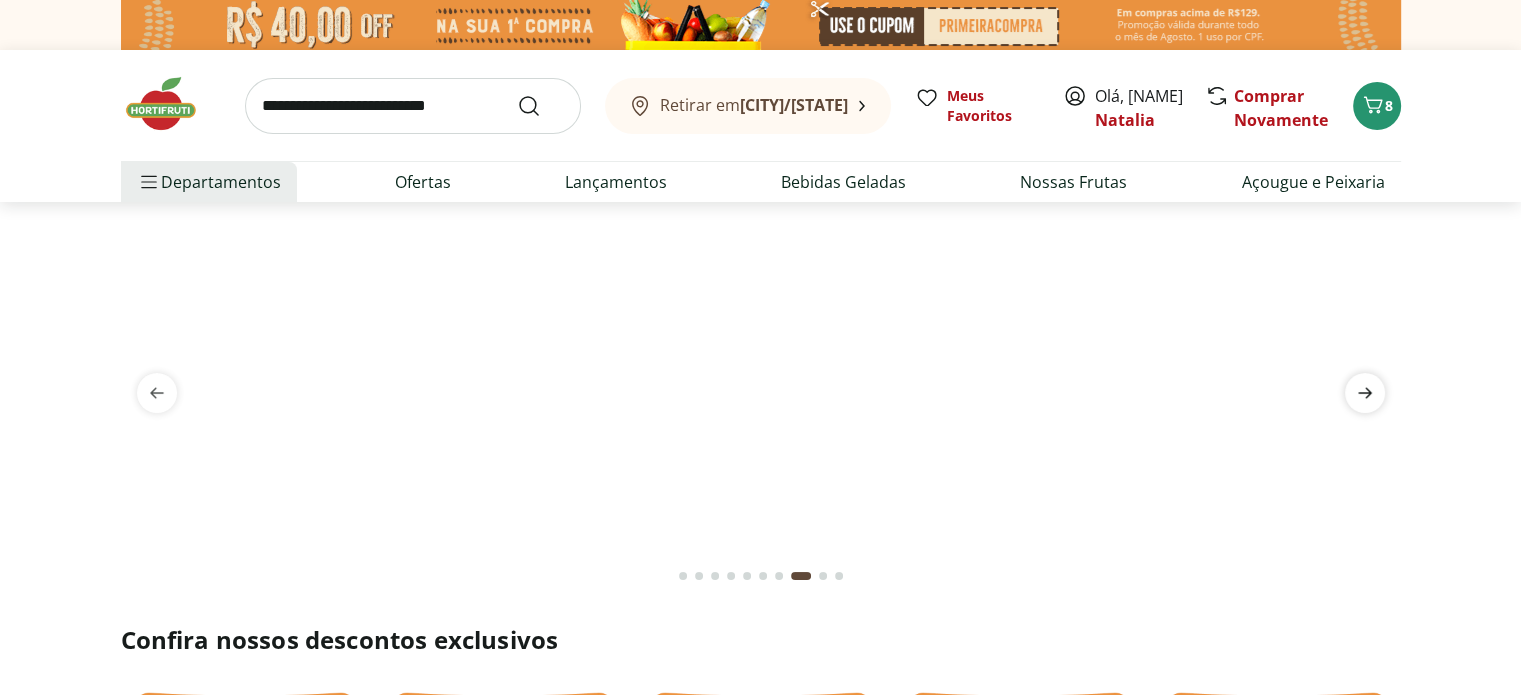 click 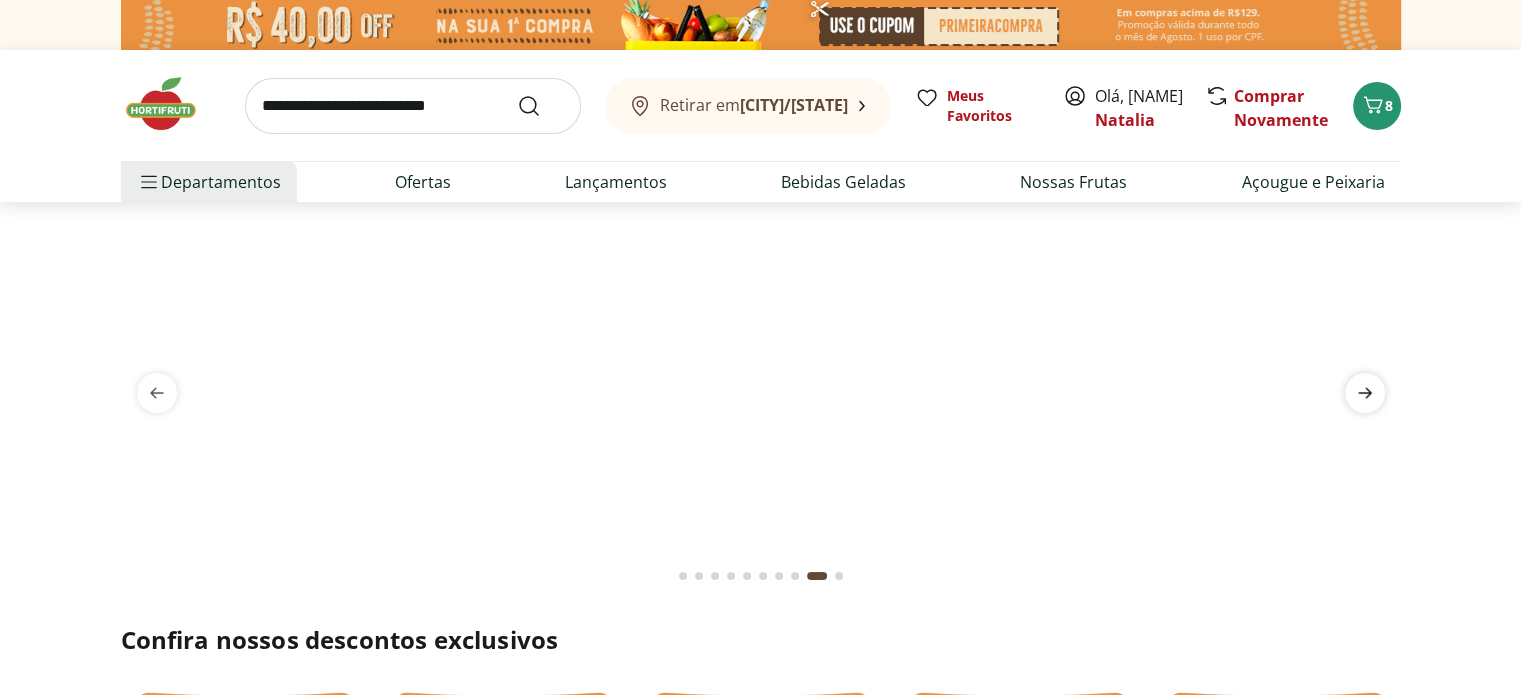 click 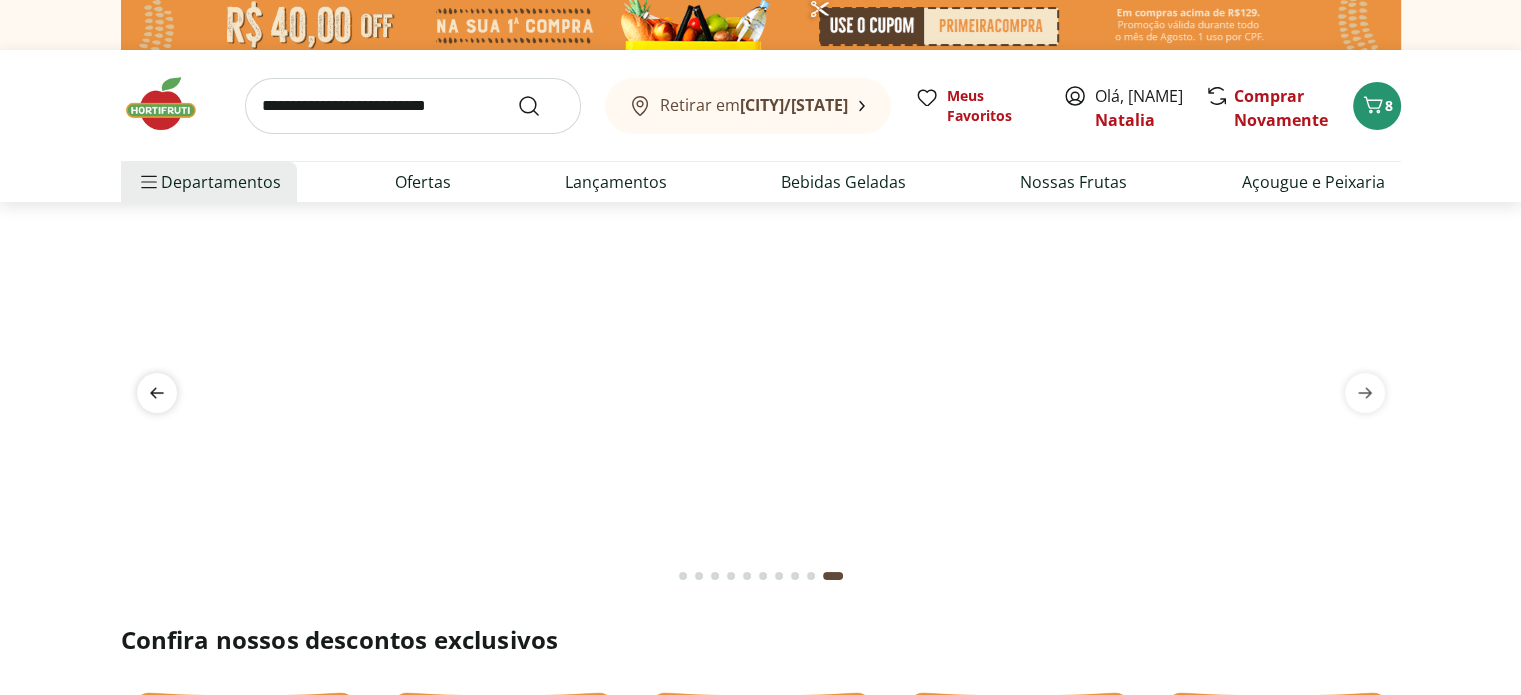 click at bounding box center (157, 393) 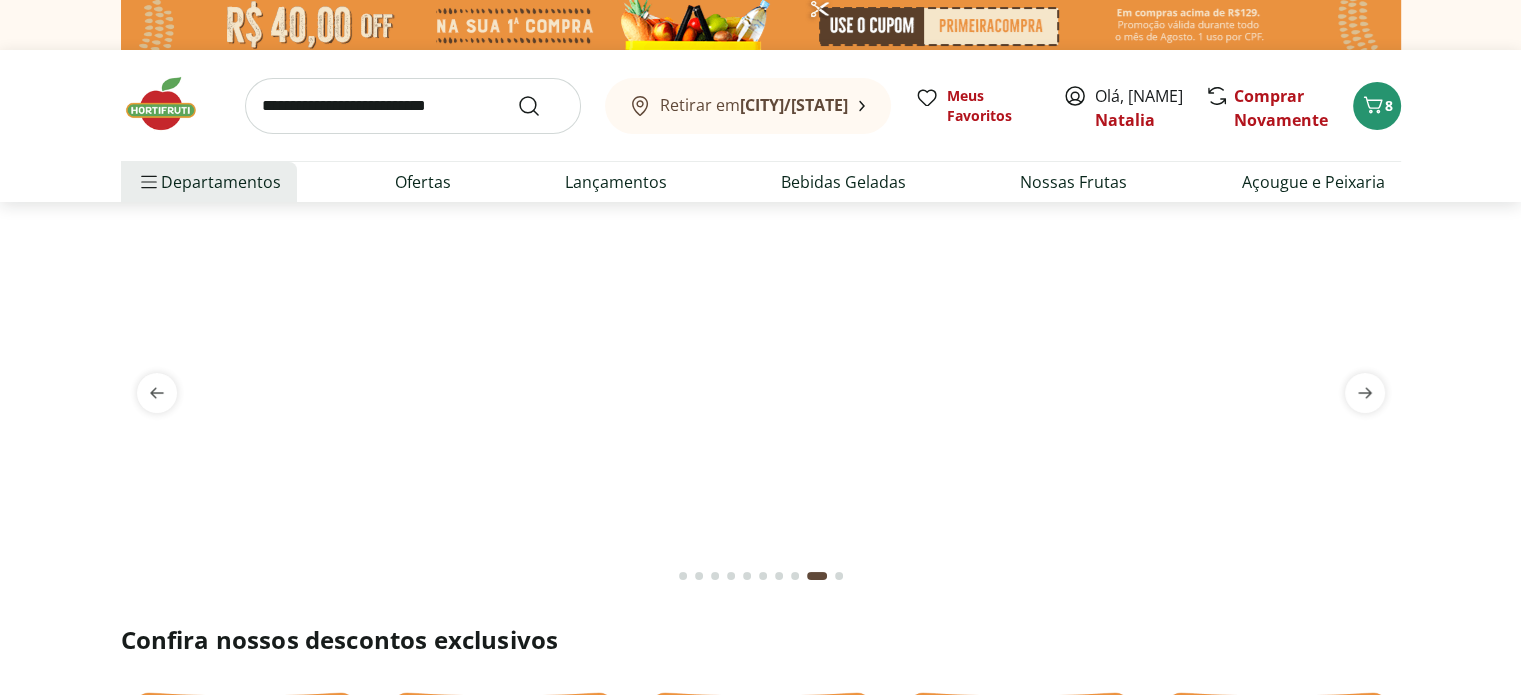 click at bounding box center (761, 226) 